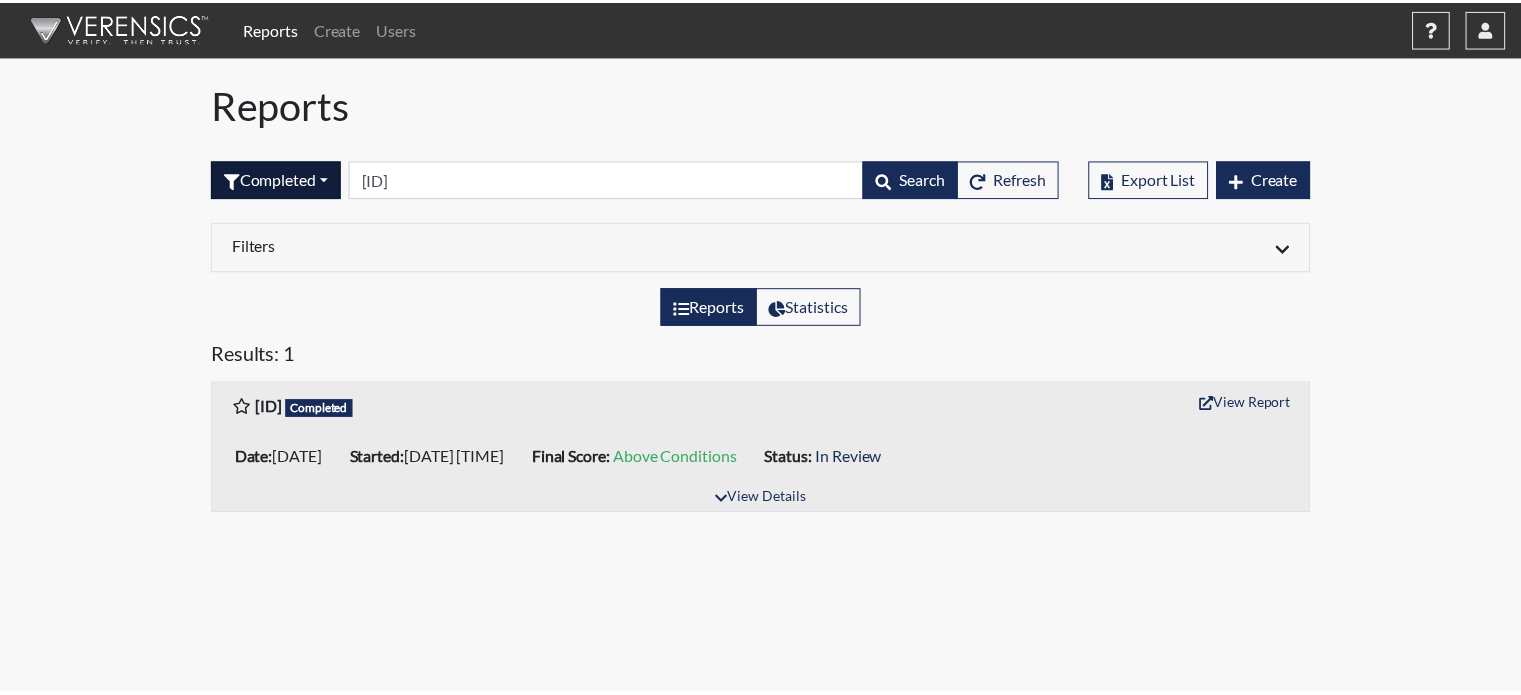 scroll, scrollTop: 0, scrollLeft: 0, axis: both 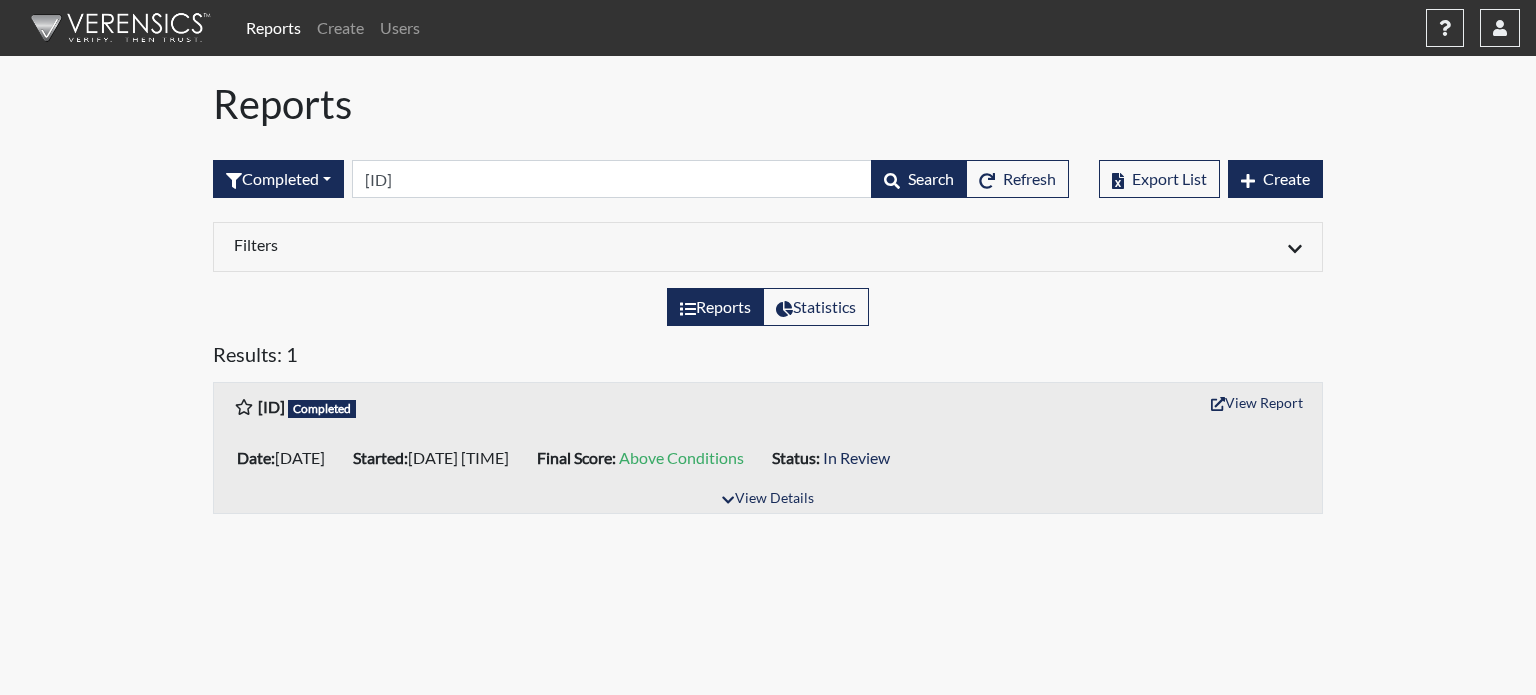 click on "Completed All Created Sent by email In Progress Declined Completed [ID] Search Refresh" at bounding box center [641, 179] 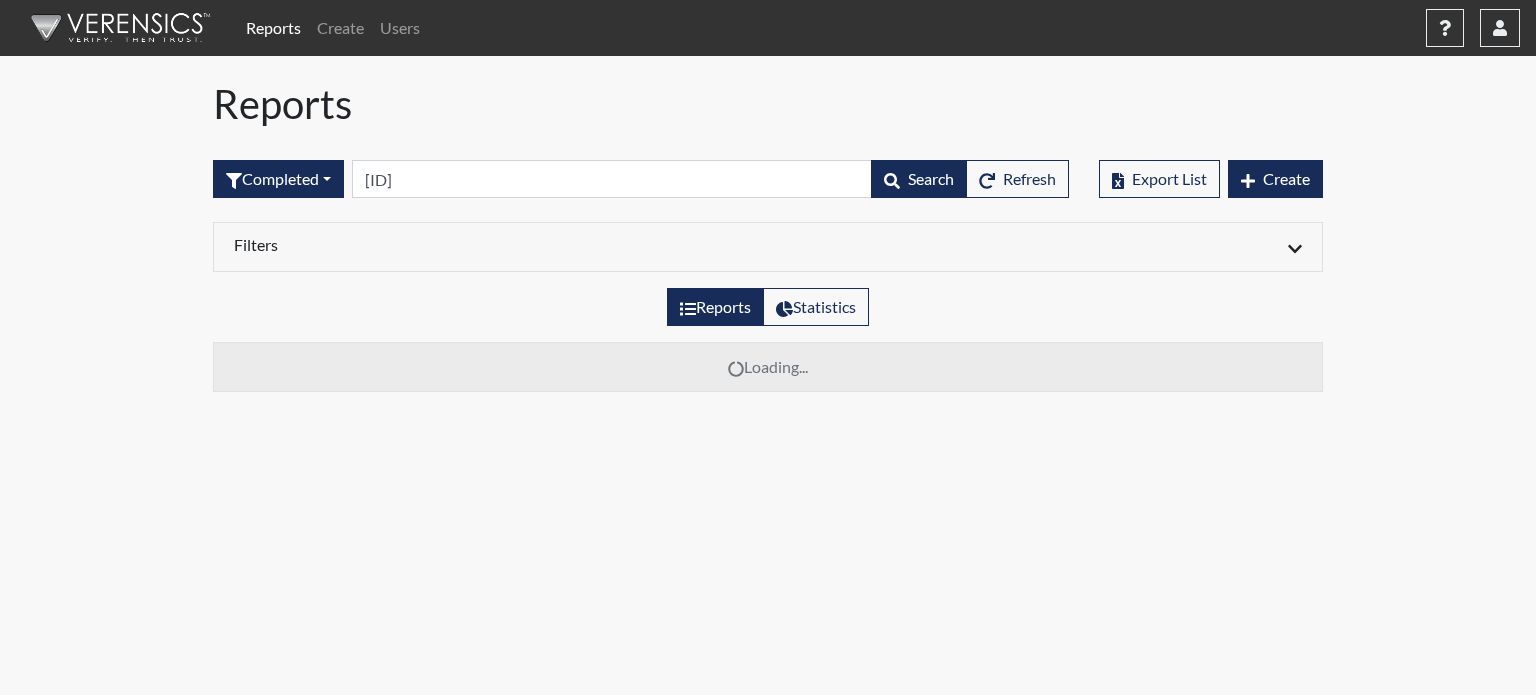 type on "[ID]" 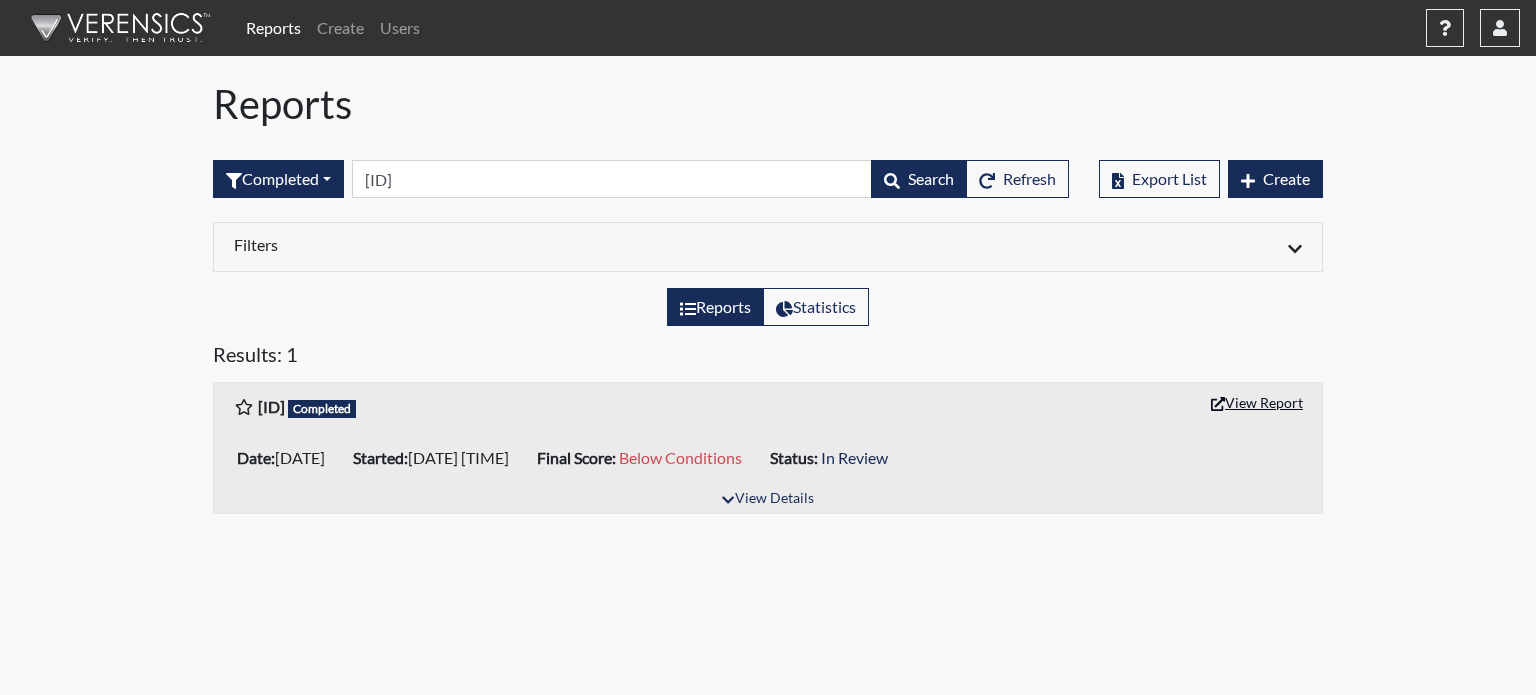 click on "View Report" at bounding box center [1257, 402] 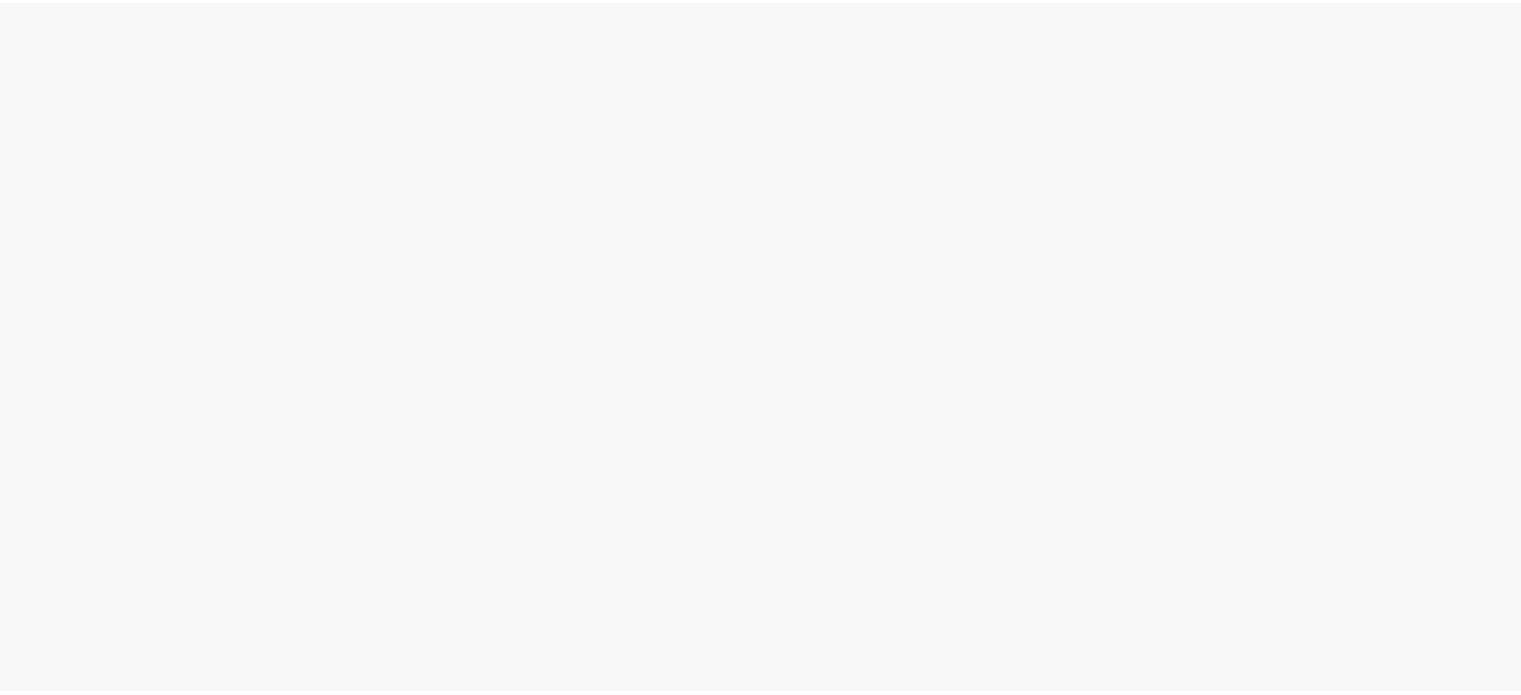 scroll, scrollTop: 0, scrollLeft: 0, axis: both 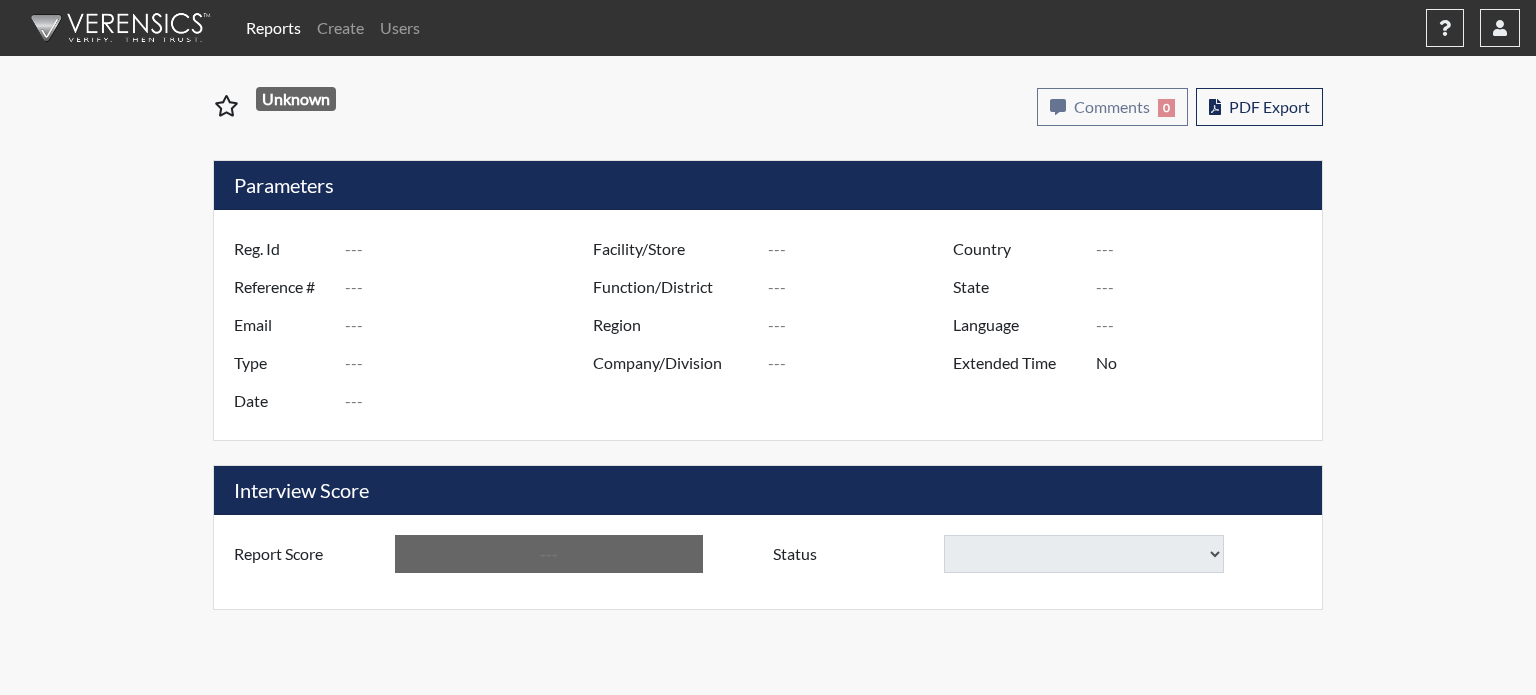 type on "dlw1423" 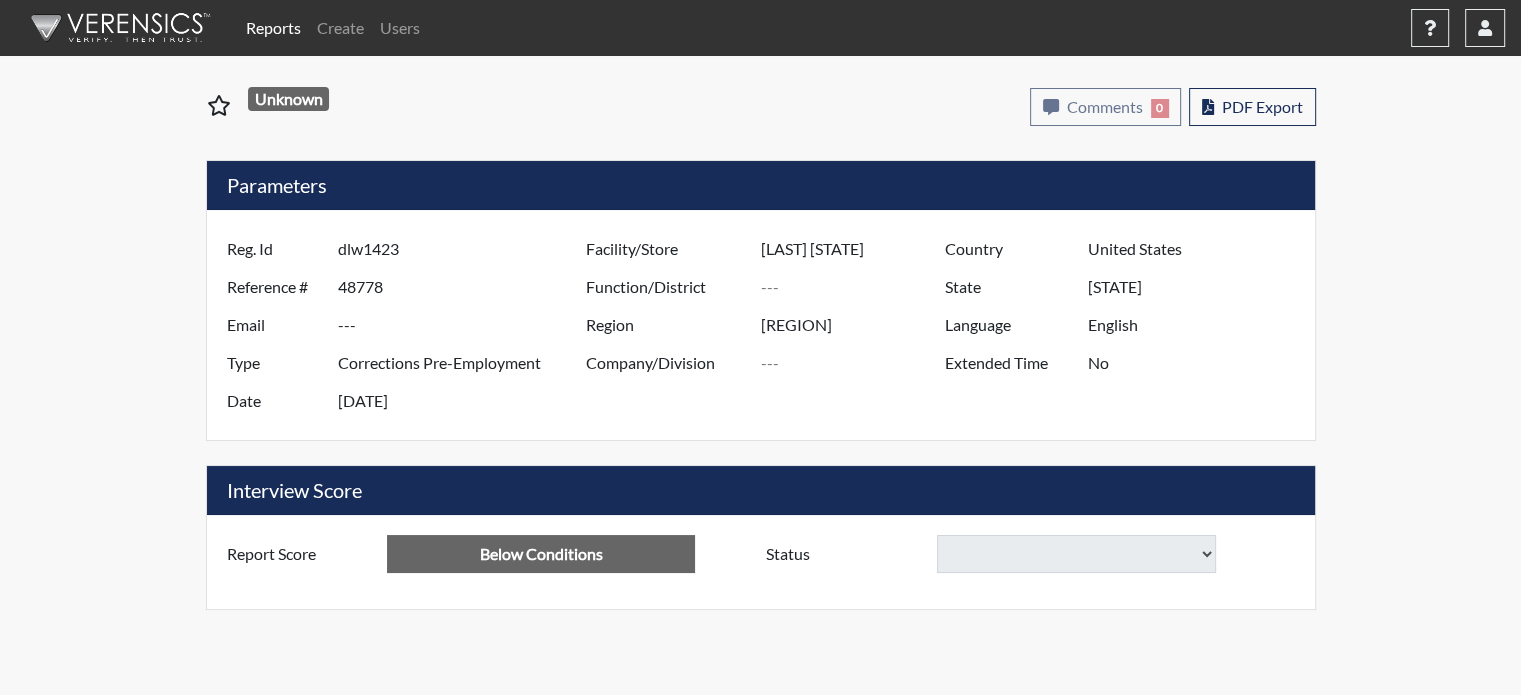 select 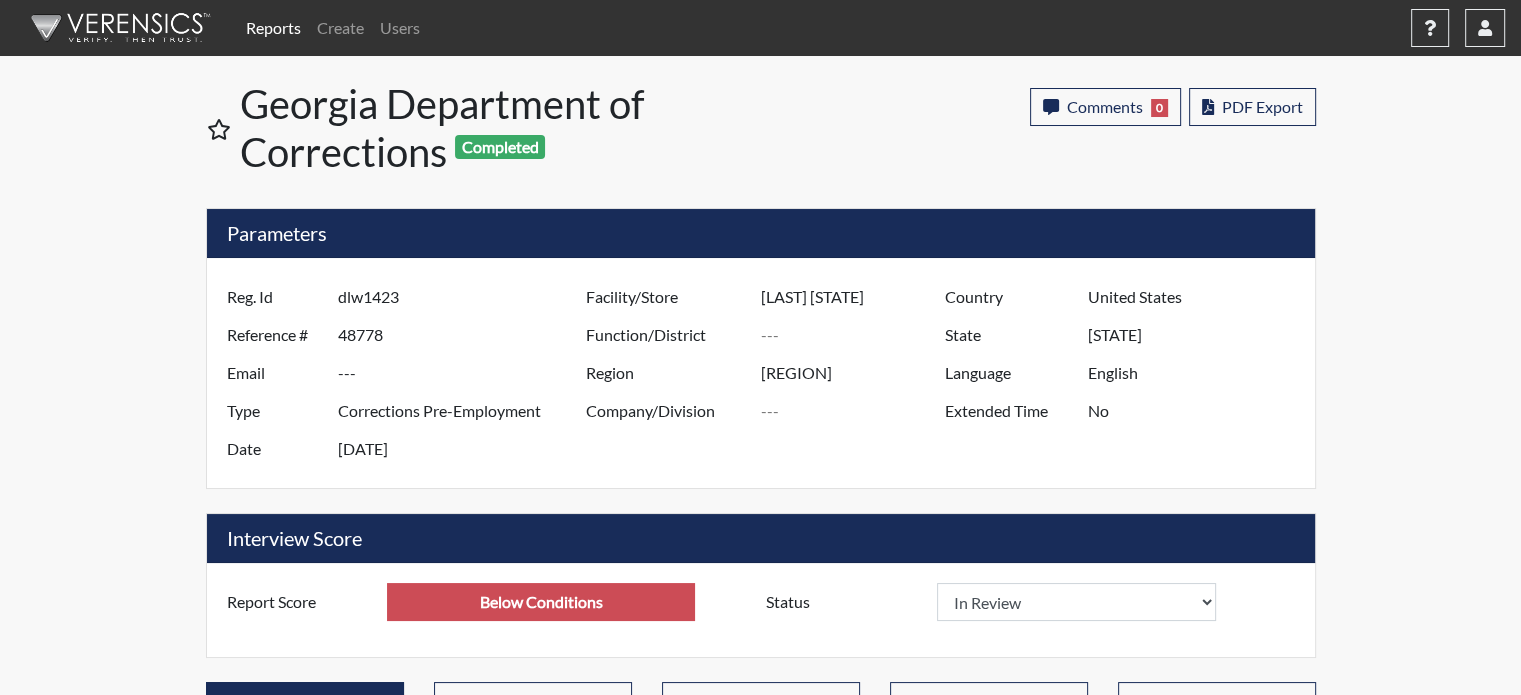 scroll, scrollTop: 999668, scrollLeft: 999168, axis: both 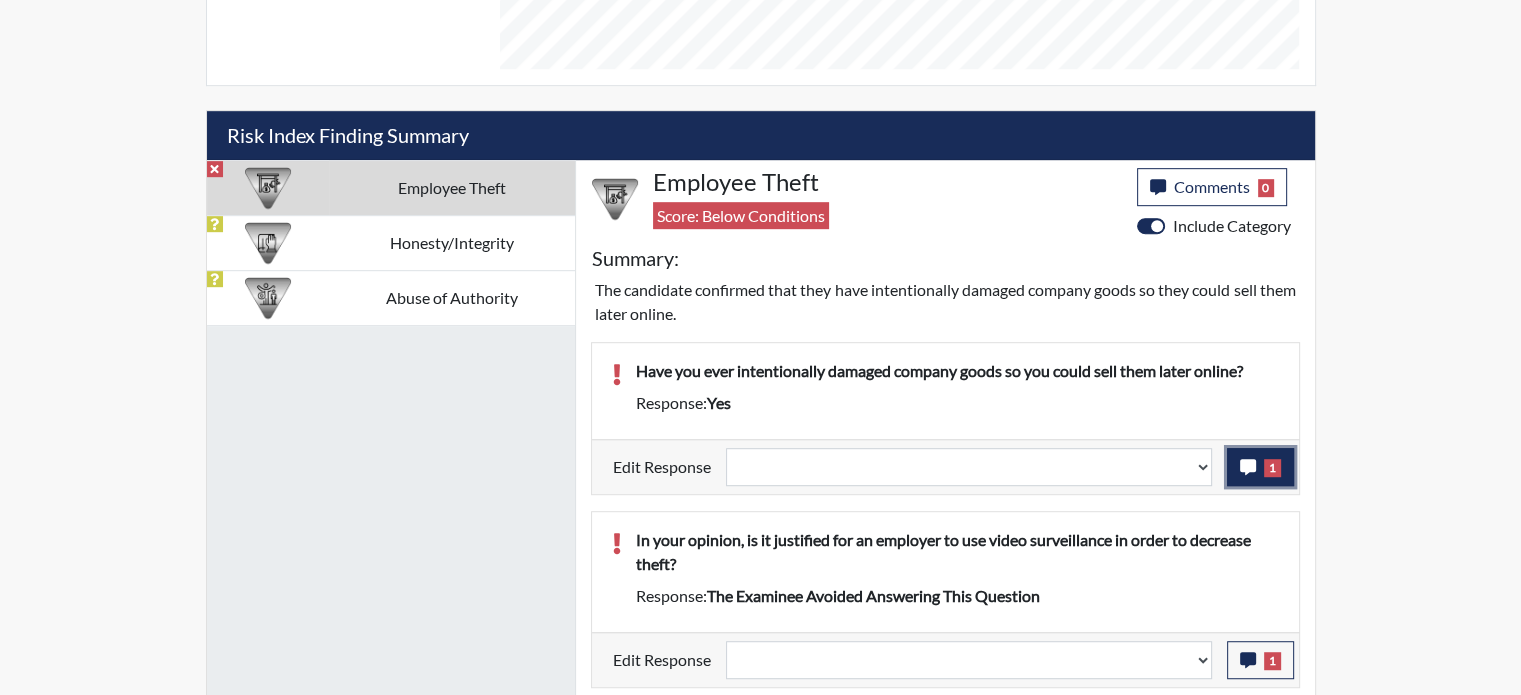 click 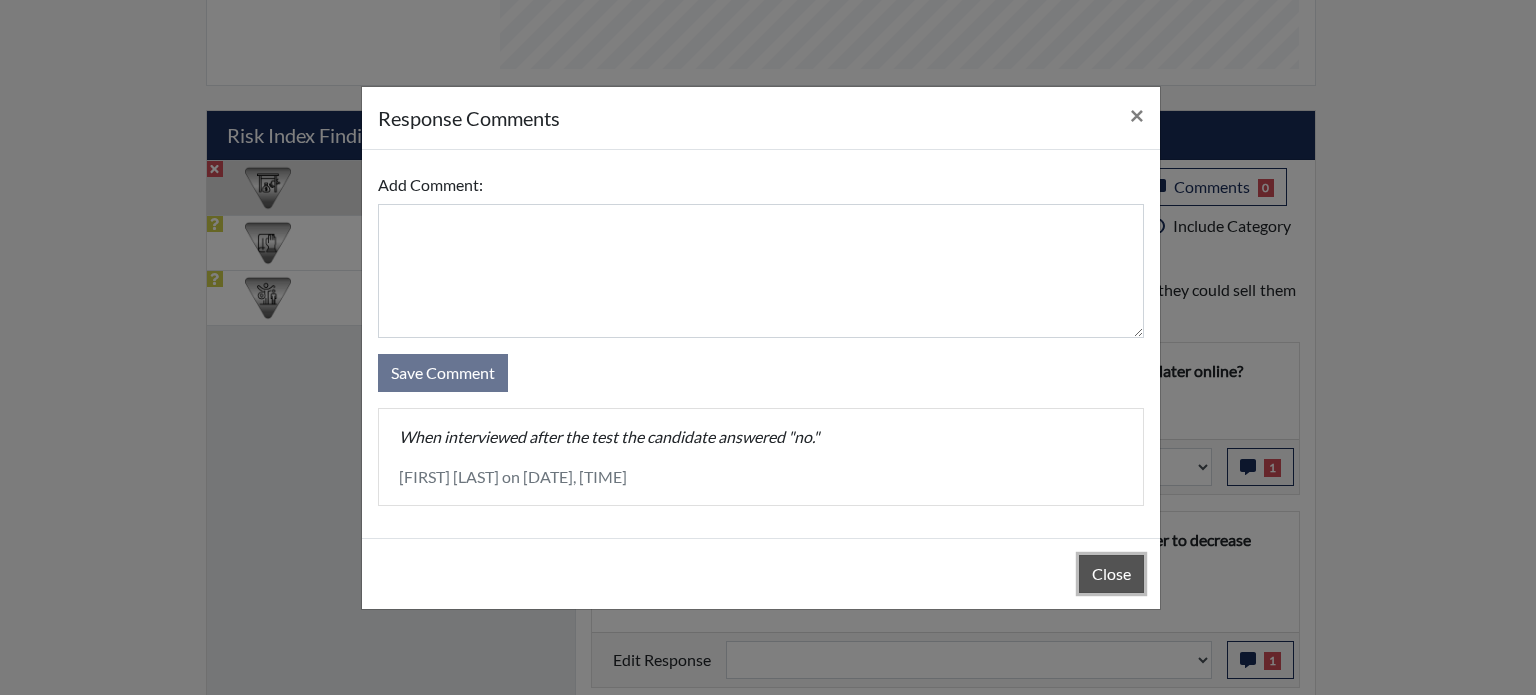 click on "Close" at bounding box center (1111, 574) 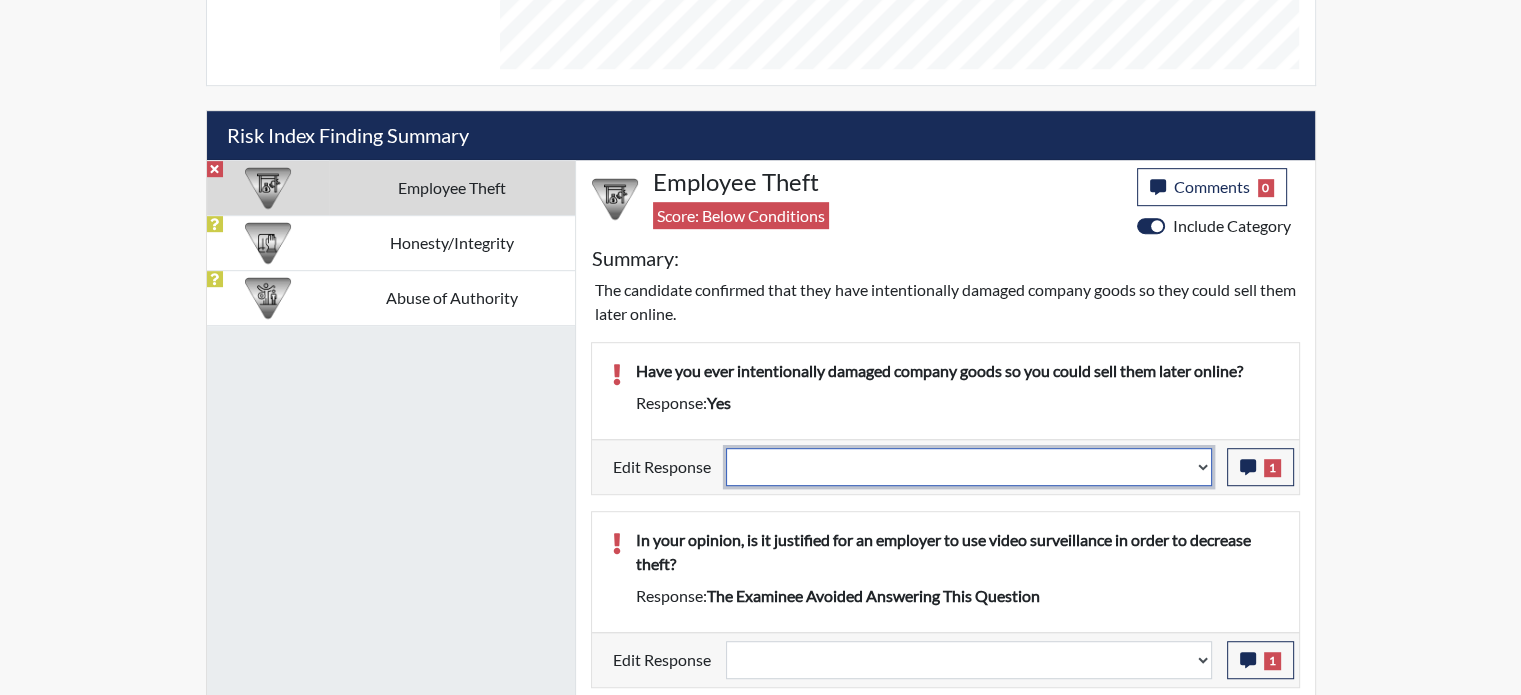 click on "Question is not relevant. Results will be updated. Reasonable explanation provided. Results will be updated. Response confirmed, which places the score below conditions. Clear the response edit. Results will be updated." at bounding box center [969, 467] 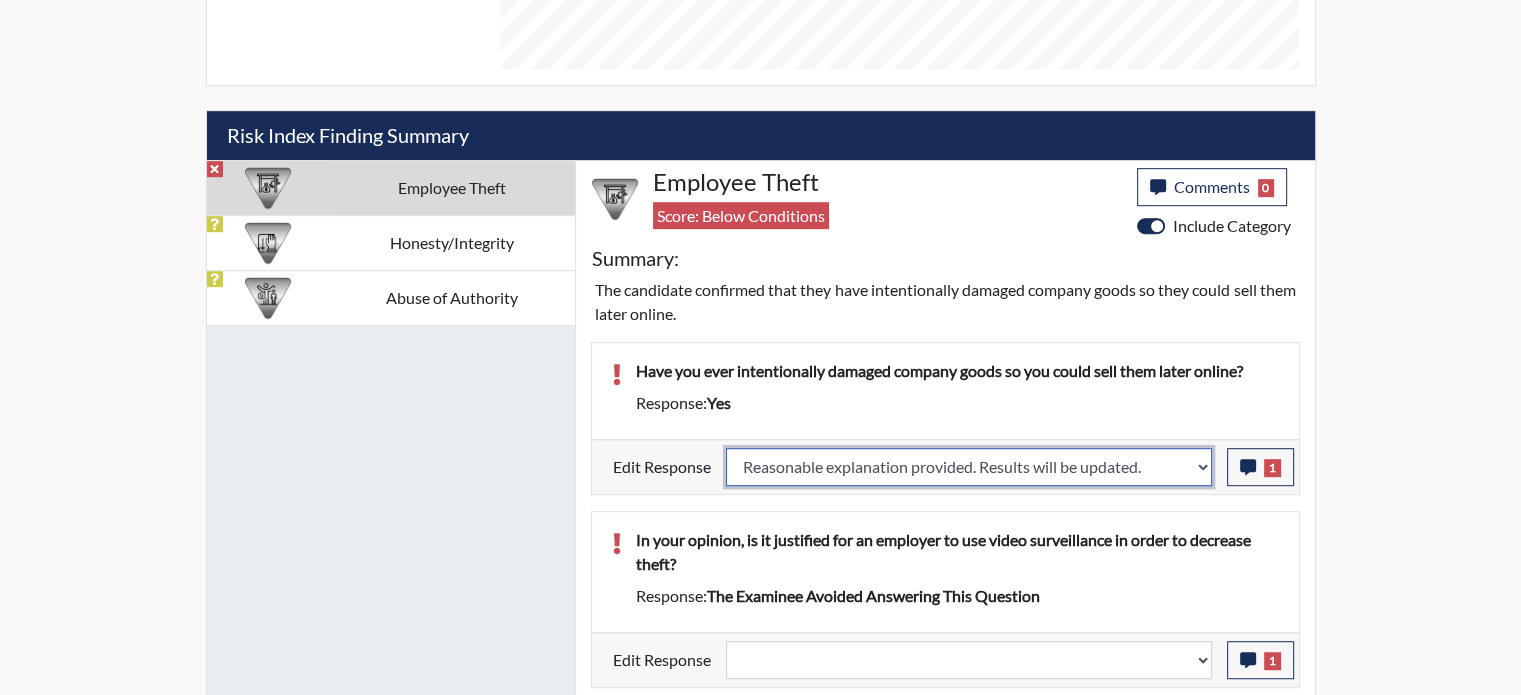 click on "Question is not relevant. Results will be updated. Reasonable explanation provided. Results will be updated. Response confirmed, which places the score below conditions. Clear the response edit. Results will be updated." at bounding box center (969, 467) 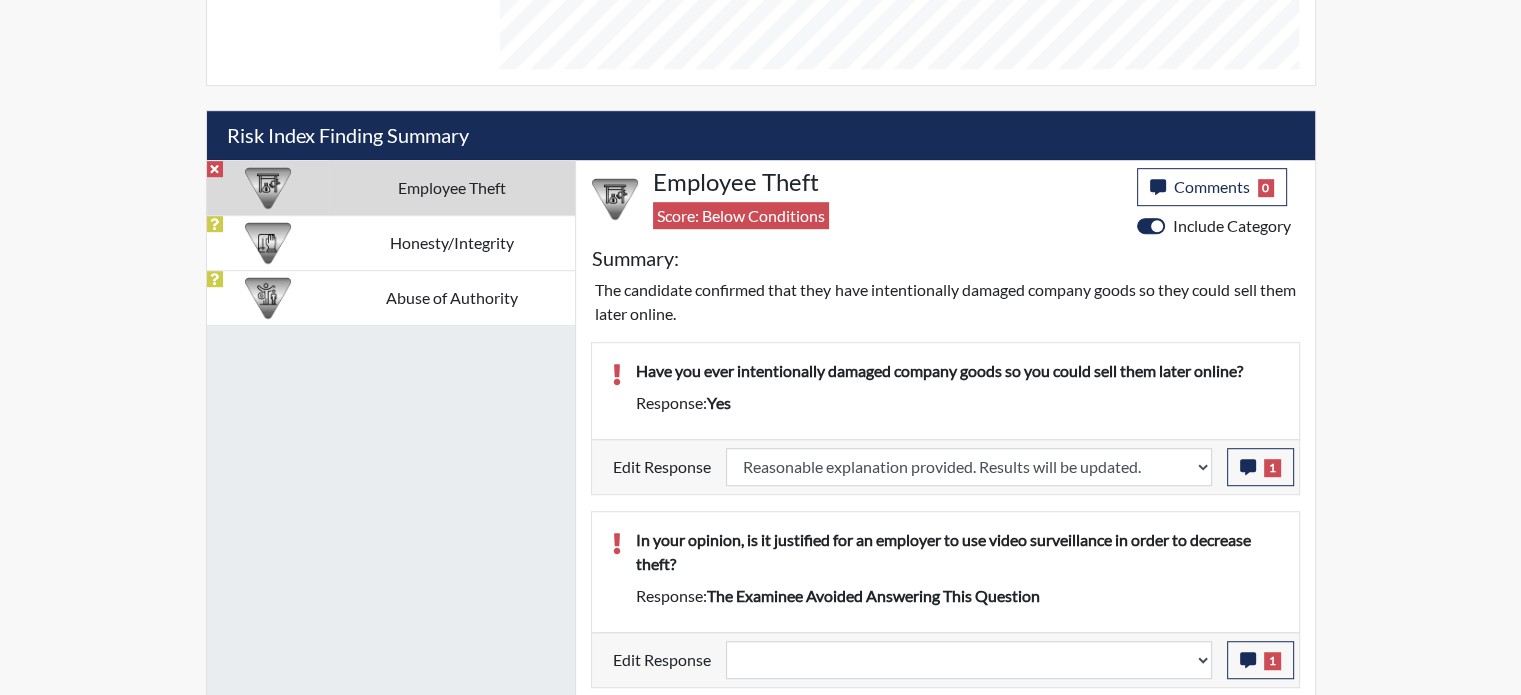 select 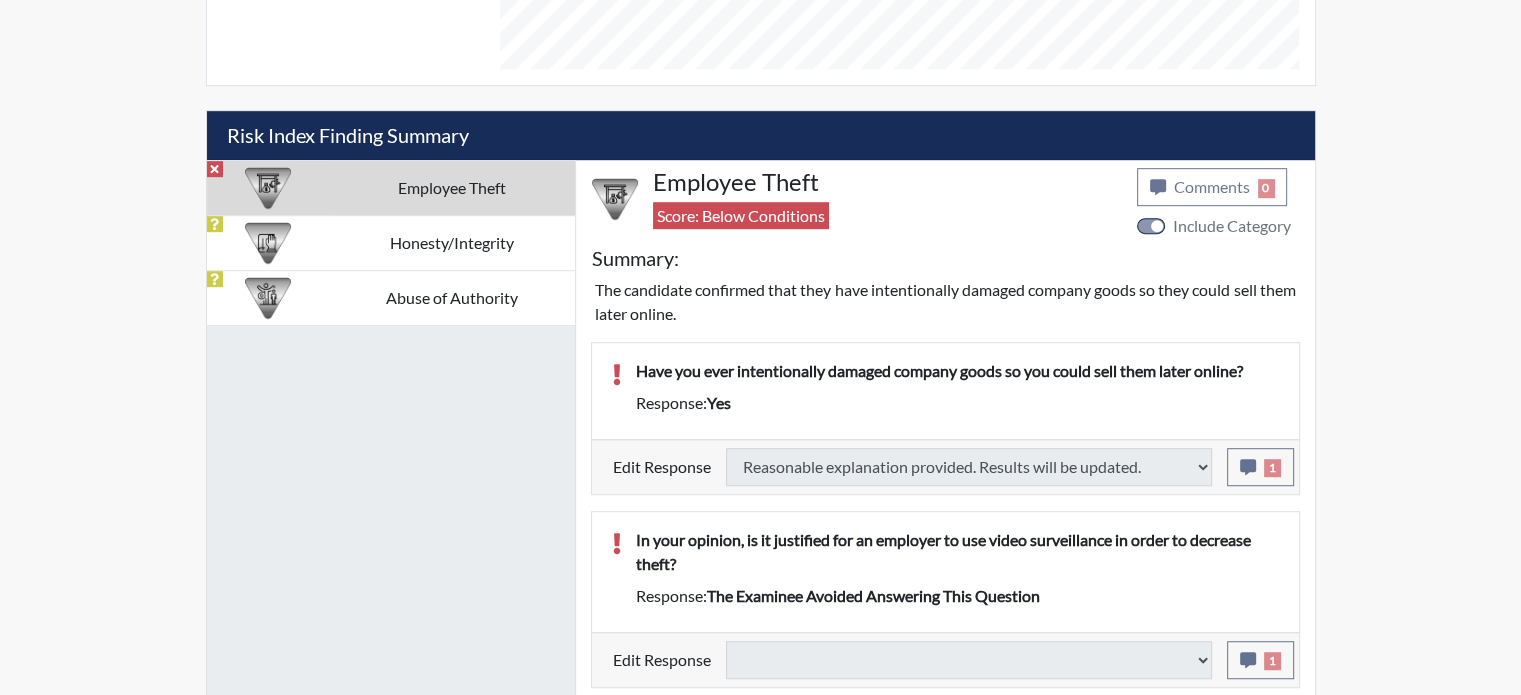 type on "Above Conditions" 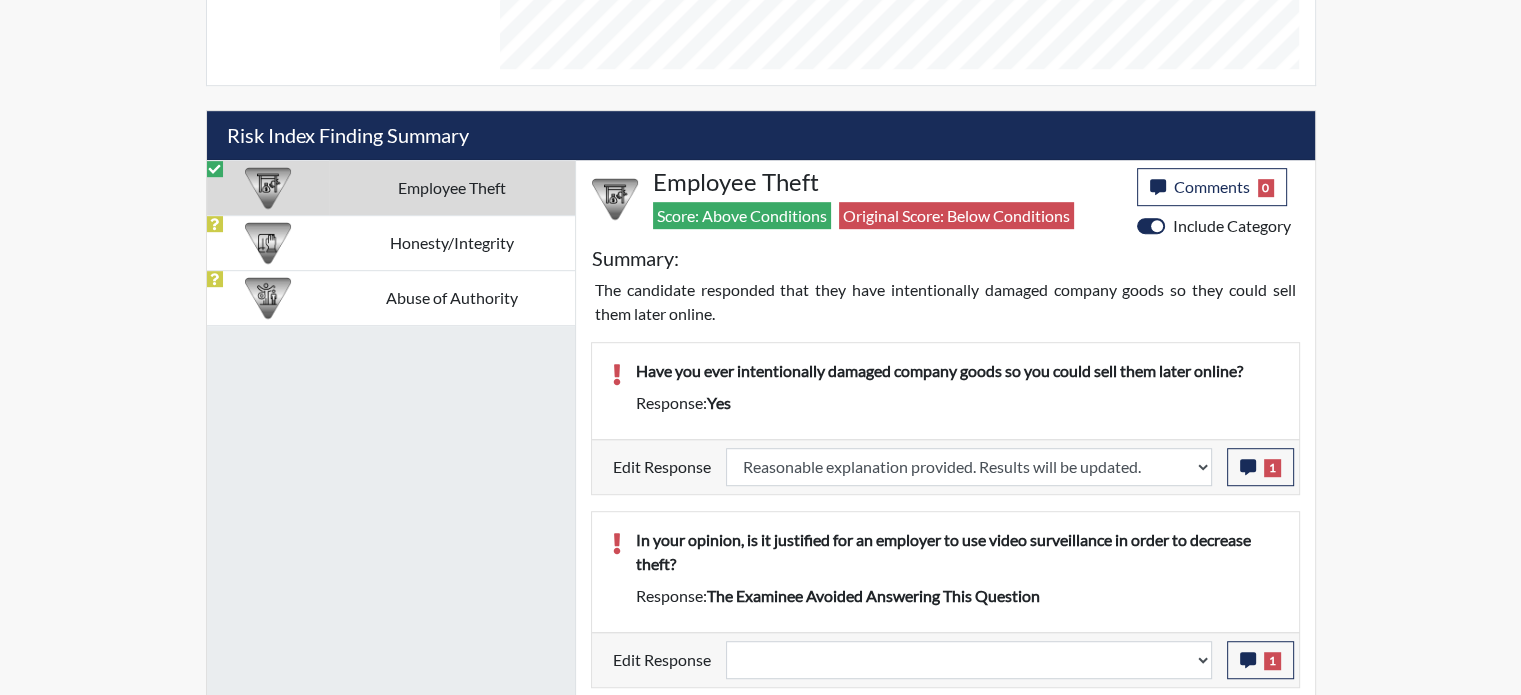 scroll, scrollTop: 999668, scrollLeft: 999168, axis: both 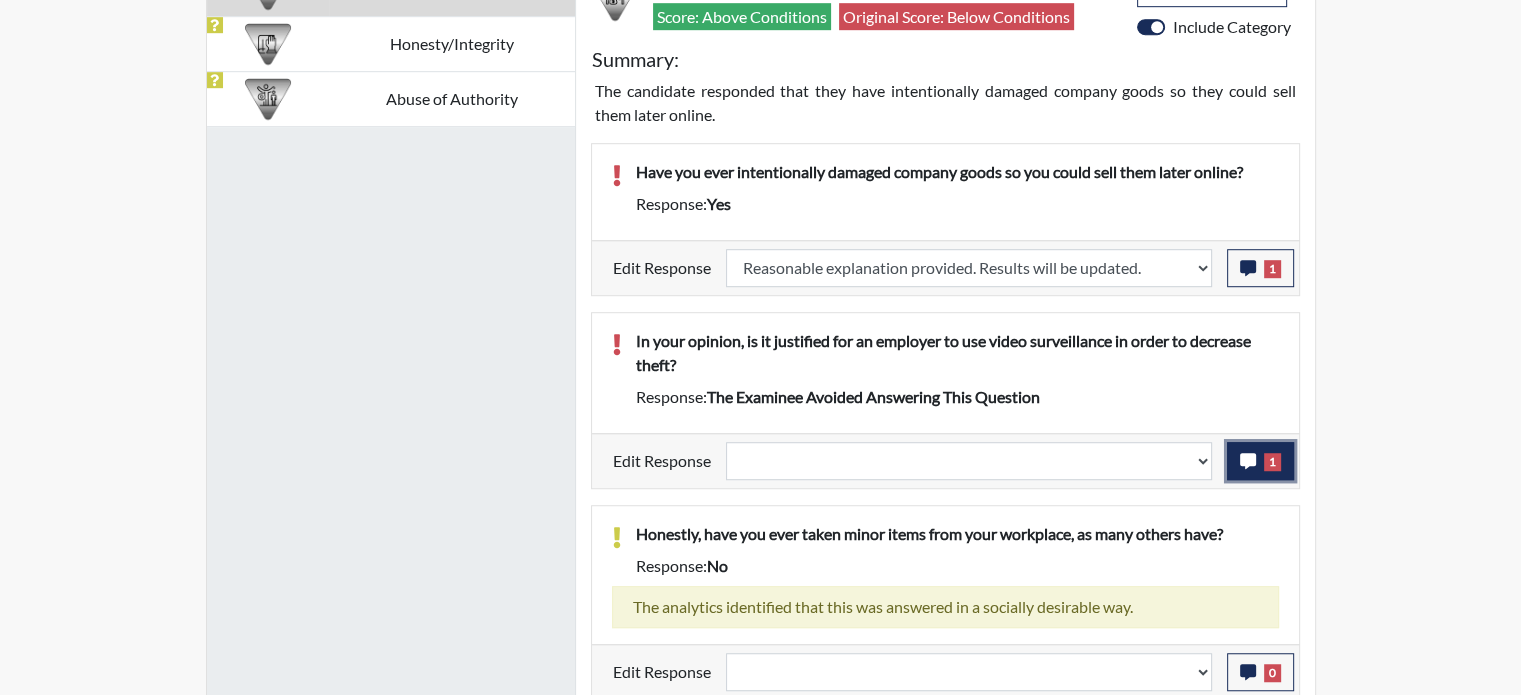 click 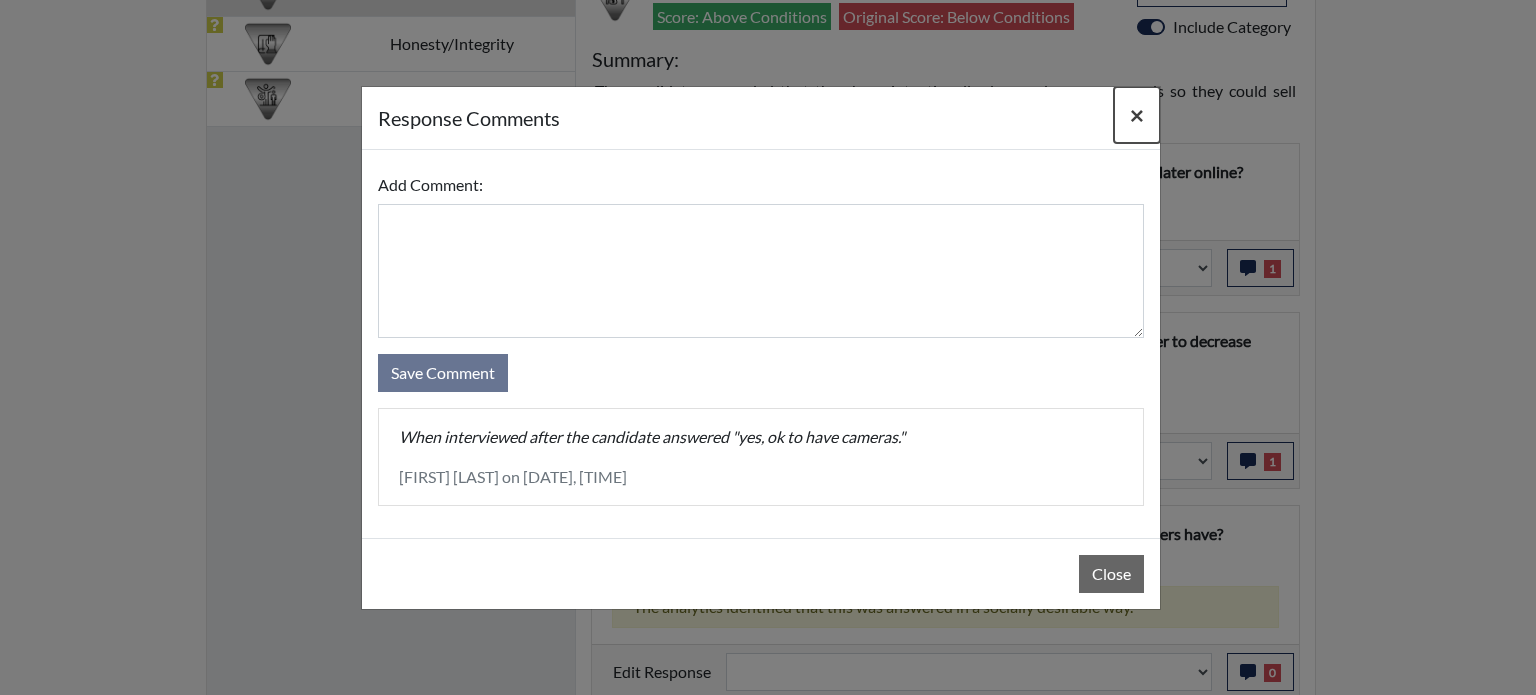 click on "×" at bounding box center (1137, 114) 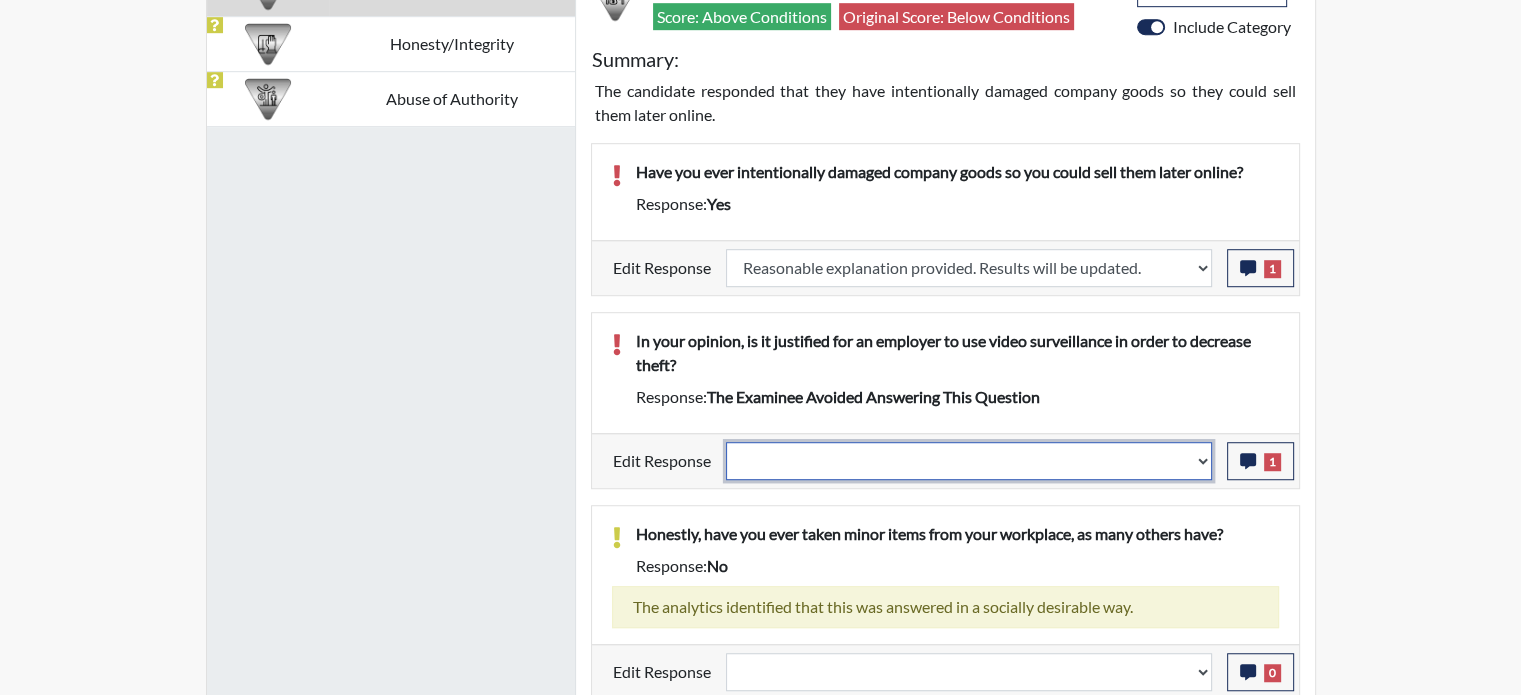 click on "Question is not relevant. Results will be updated. Reasonable explanation provided. Results will be updated. Response confirmed, which places the score below conditions. Clear the response edit. Results will be updated." at bounding box center (969, 461) 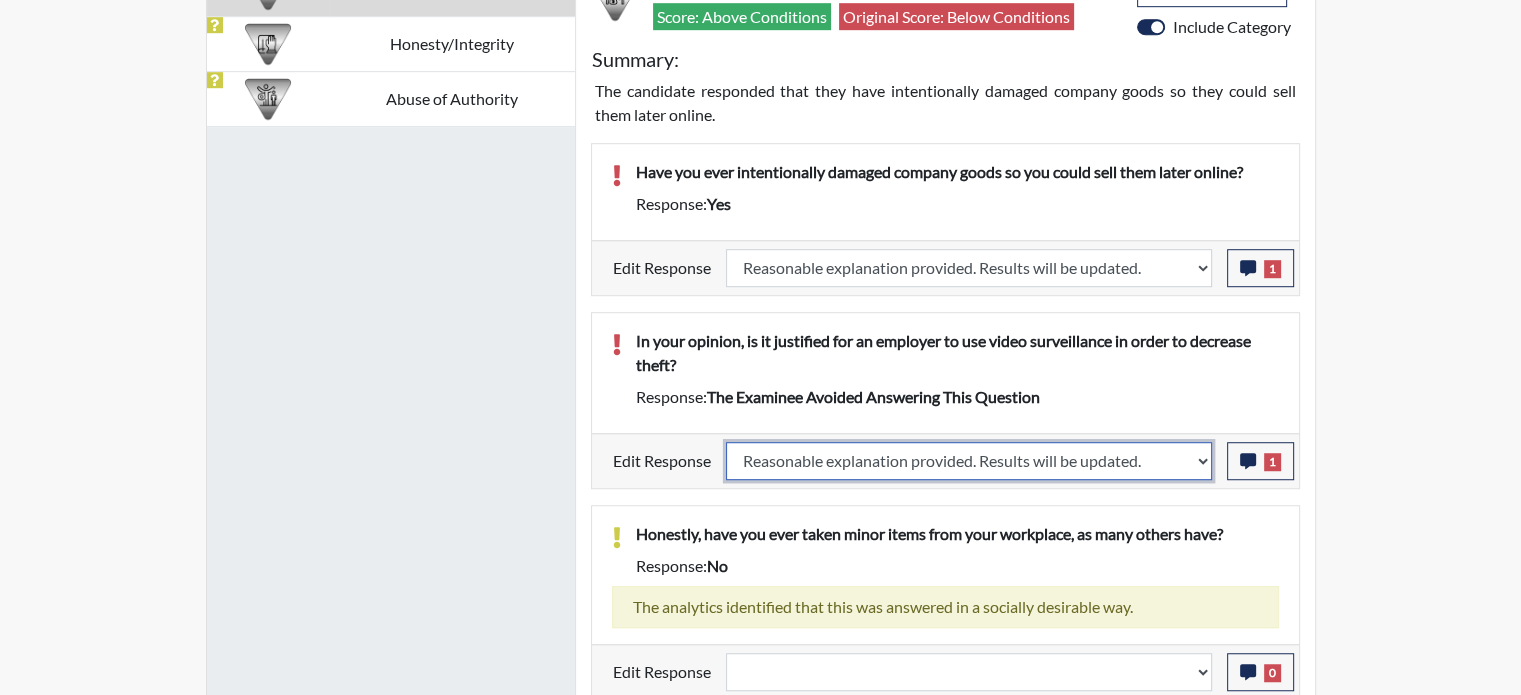 click on "Question is not relevant. Results will be updated. Reasonable explanation provided. Results will be updated. Response confirmed, which places the score below conditions. Clear the response edit. Results will be updated." at bounding box center [969, 461] 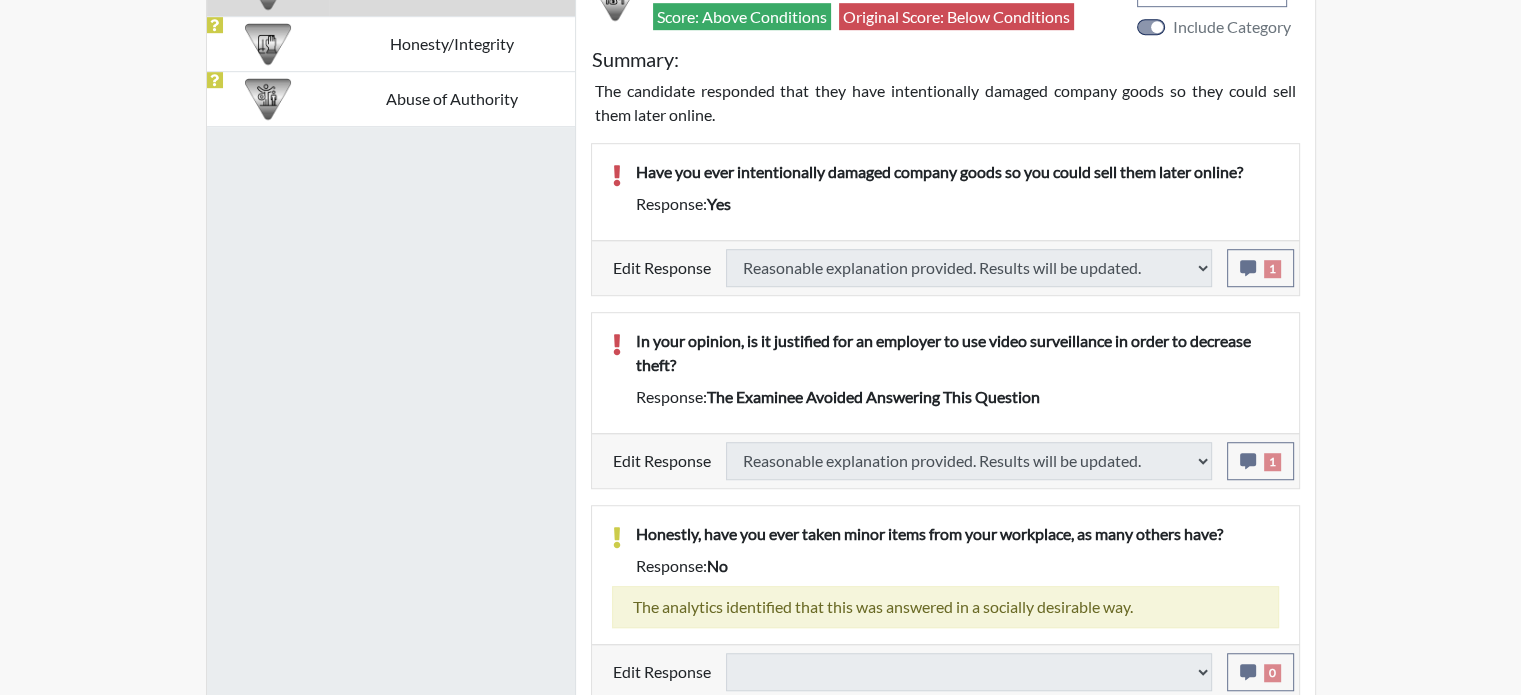 select 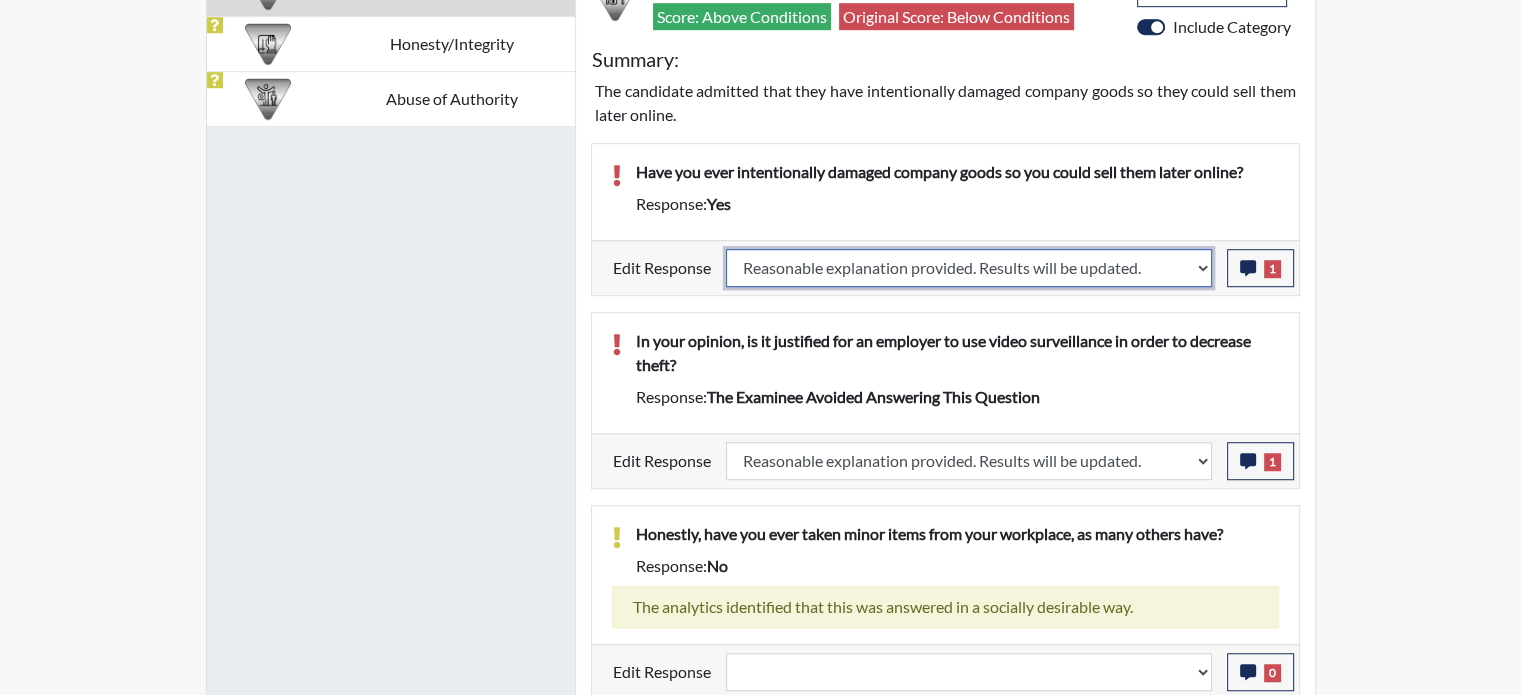 click on "Question is not relevant. Results will be updated. Reasonable explanation provided. Results will be updated. Response confirmed, which places the score below conditions. Clear the response edit. Results will be updated." at bounding box center [969, 268] 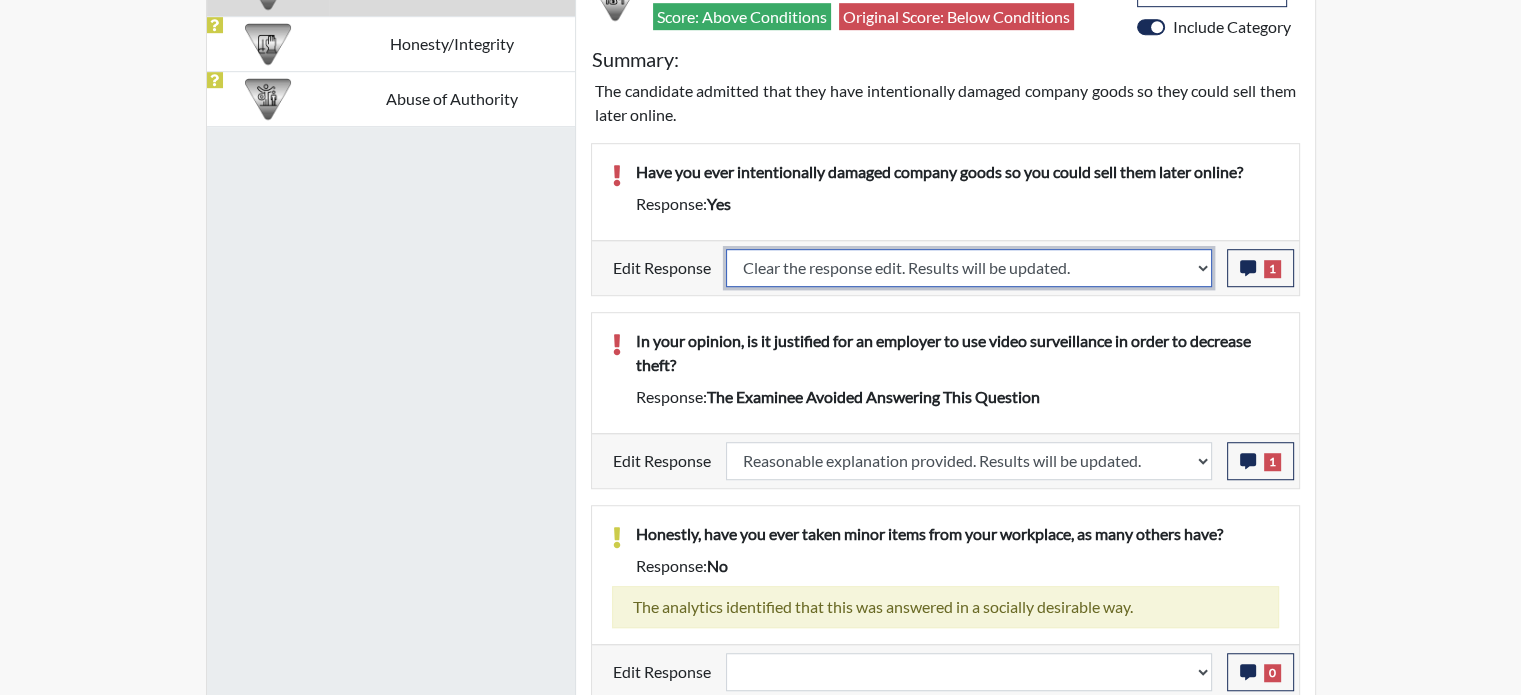 click on "Question is not relevant. Results will be updated. Reasonable explanation provided. Results will be updated. Response confirmed, which places the score below conditions. Clear the response edit. Results will be updated." at bounding box center (969, 268) 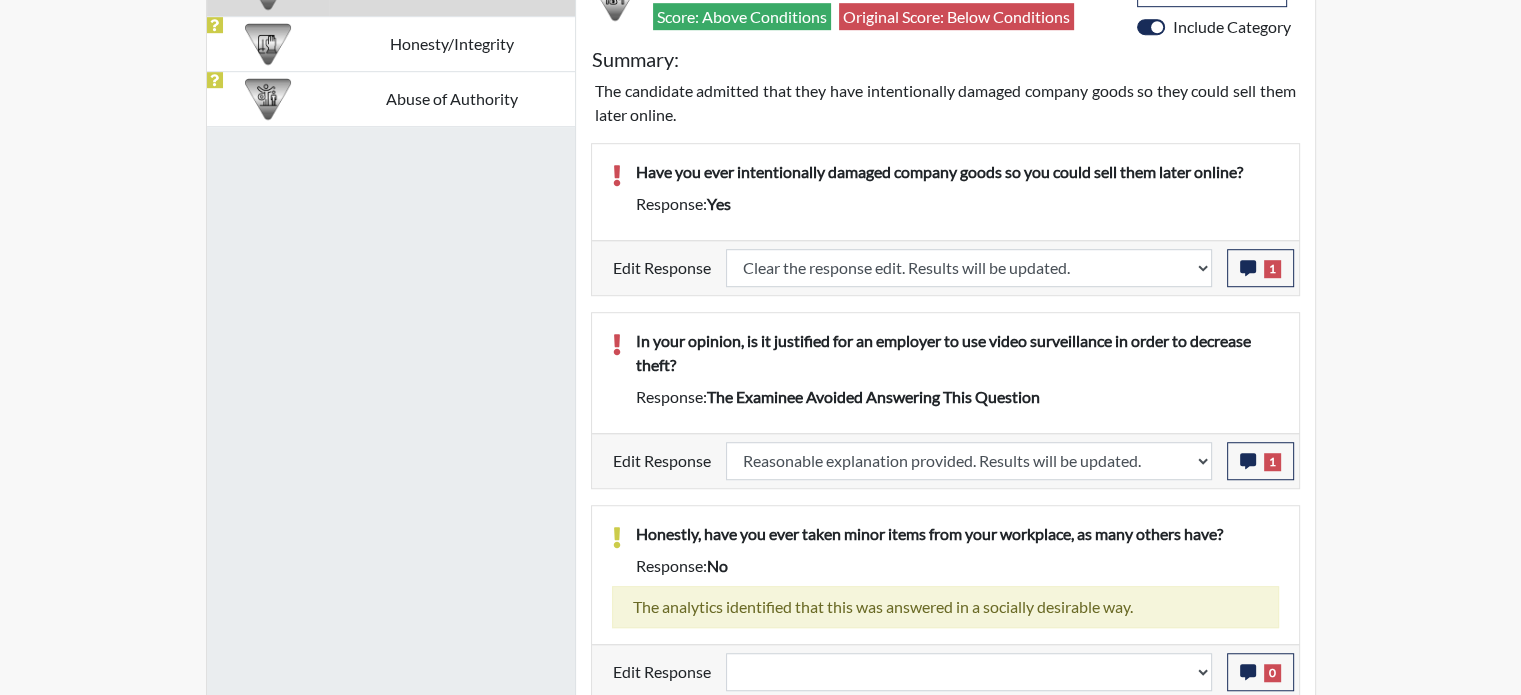 select 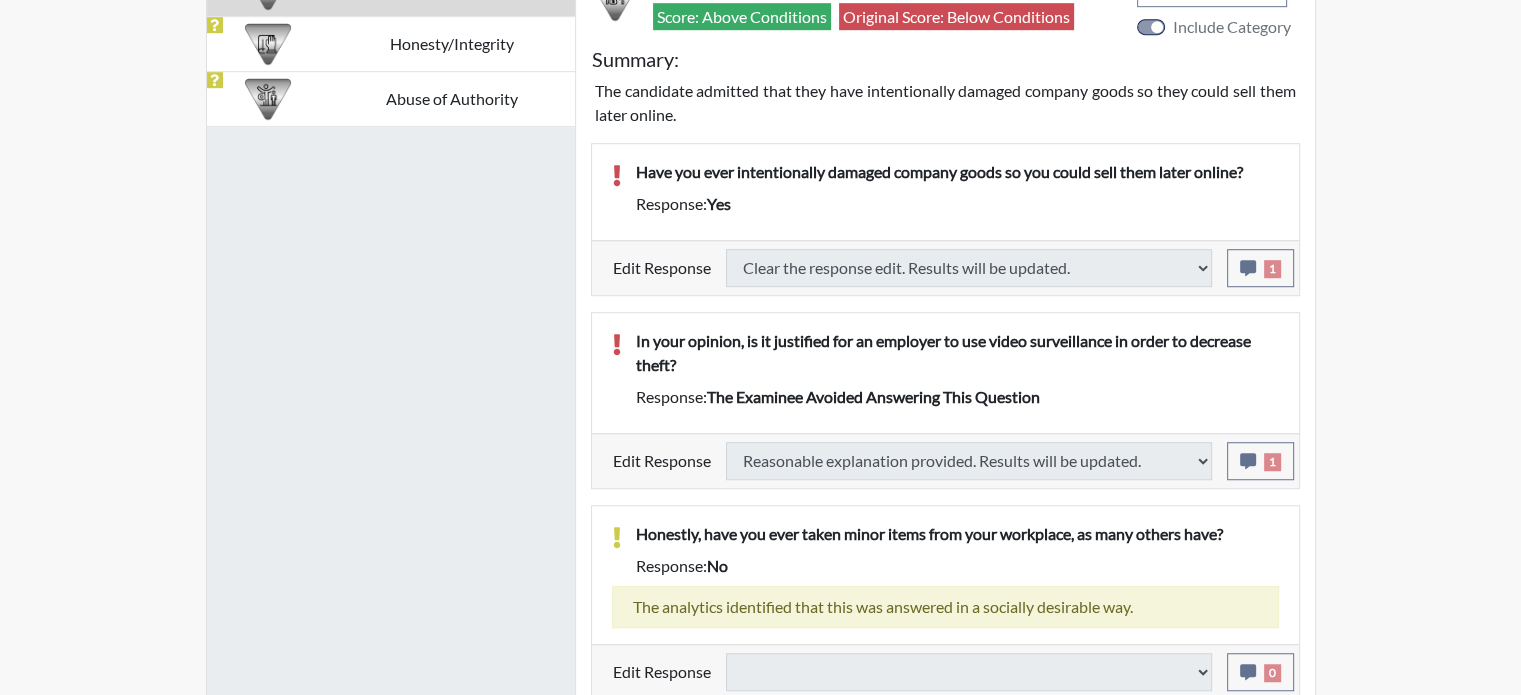 type on "Below Conditions" 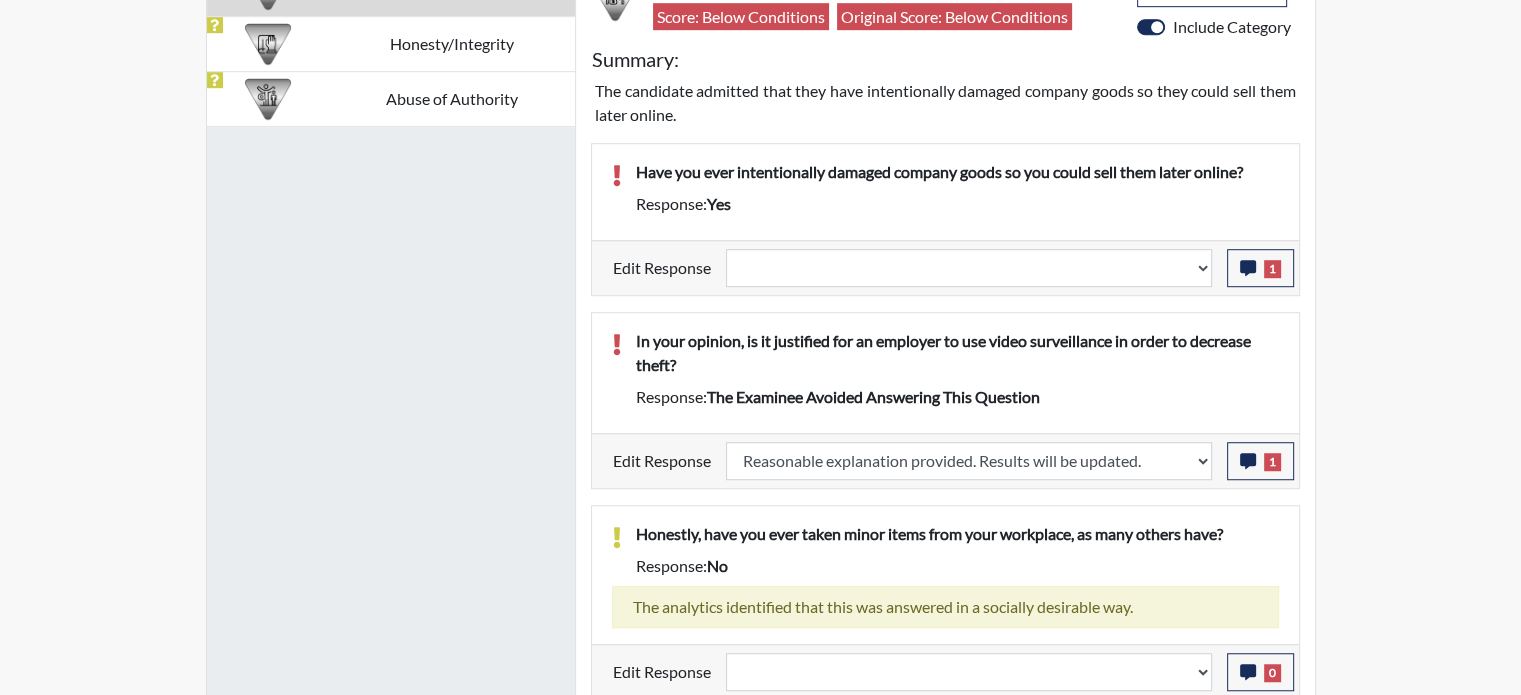 scroll, scrollTop: 999668, scrollLeft: 999168, axis: both 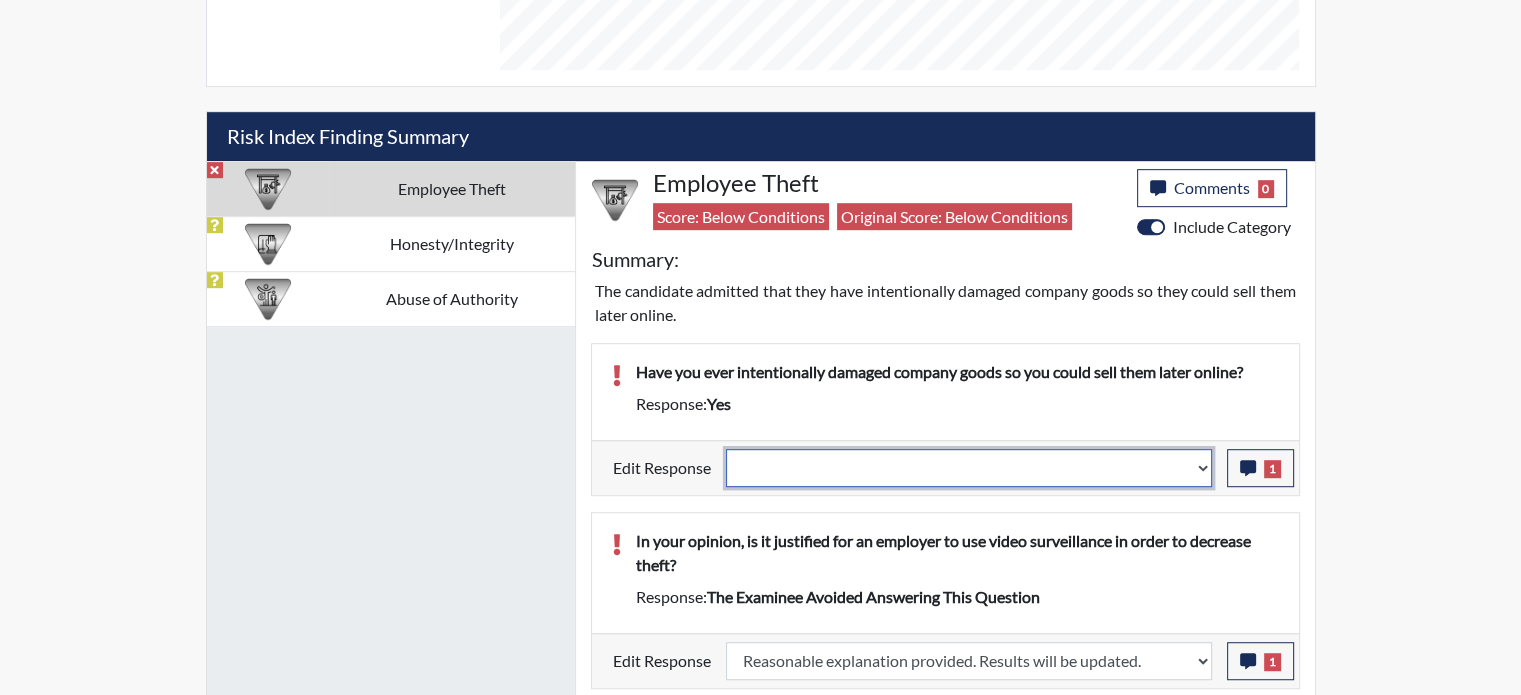 click on "Question is not relevant. Results will be updated. Reasonable explanation provided. Results will be updated. Response confirmed, which places the score below conditions. Clear the response edit. Results will be updated." at bounding box center (969, 468) 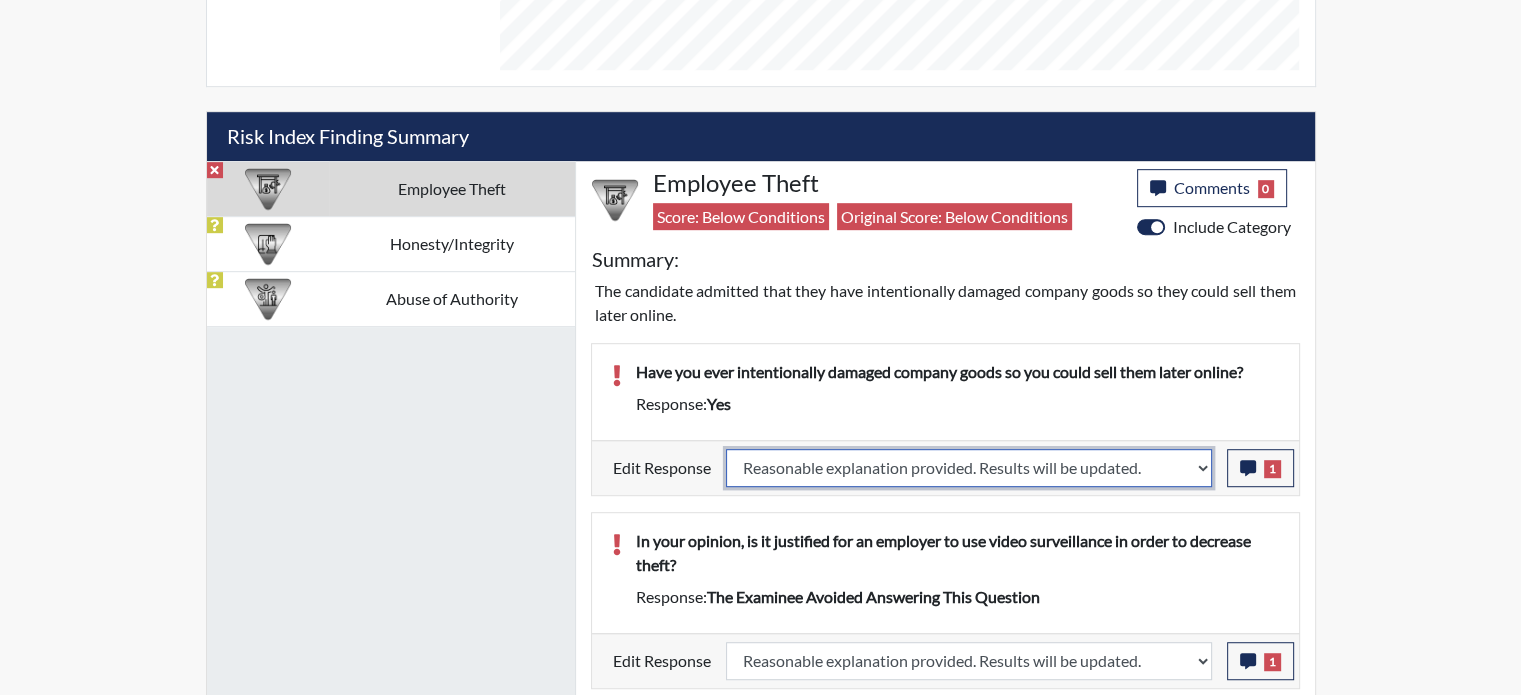 click on "Question is not relevant. Results will be updated. Reasonable explanation provided. Results will be updated. Response confirmed, which places the score below conditions. Clear the response edit. Results will be updated." at bounding box center [969, 468] 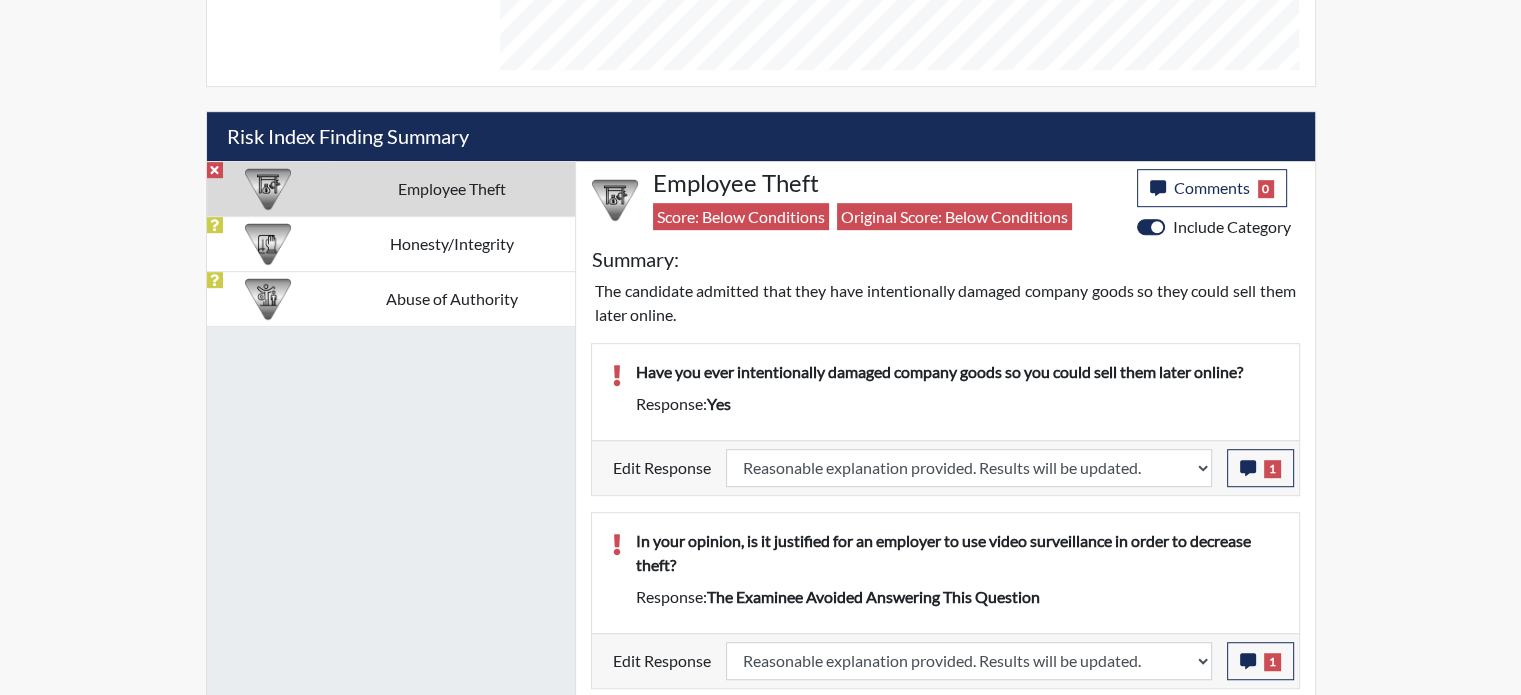 select 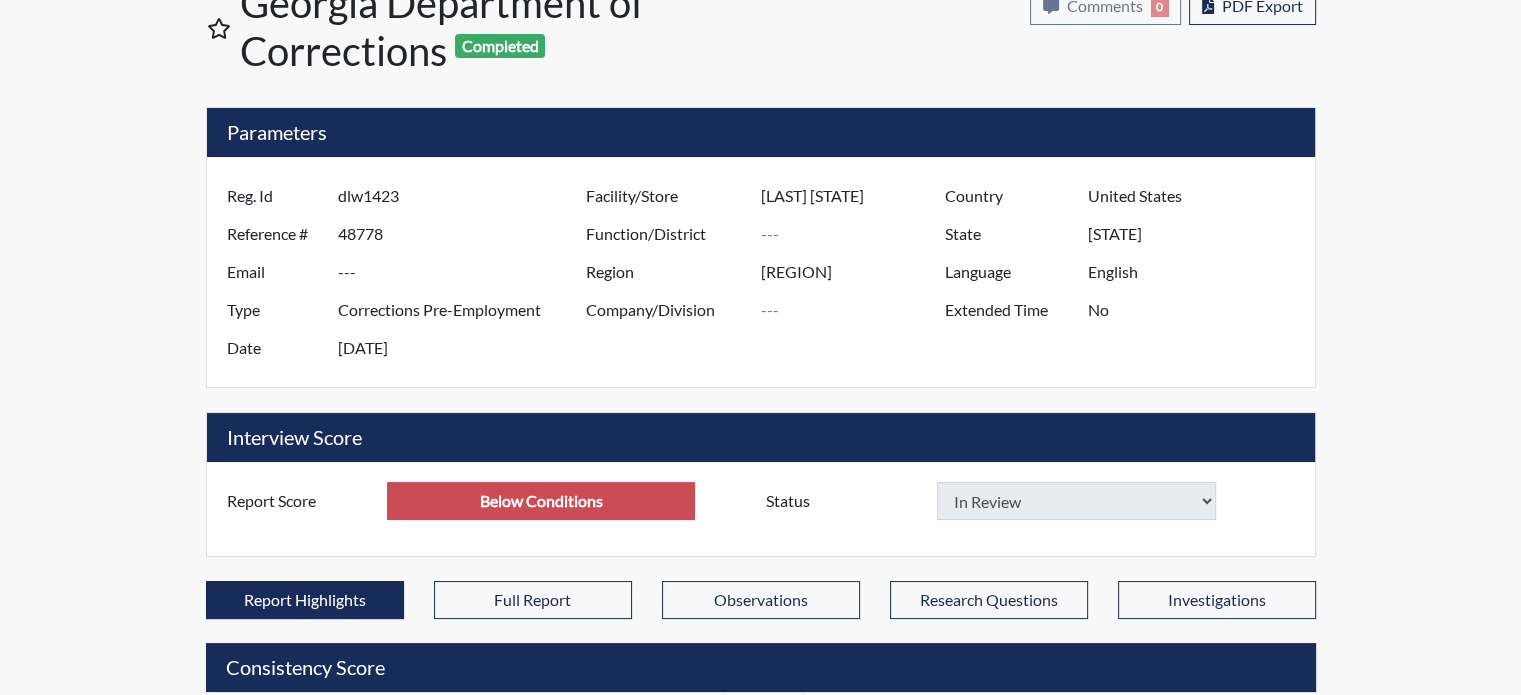 scroll, scrollTop: 0, scrollLeft: 0, axis: both 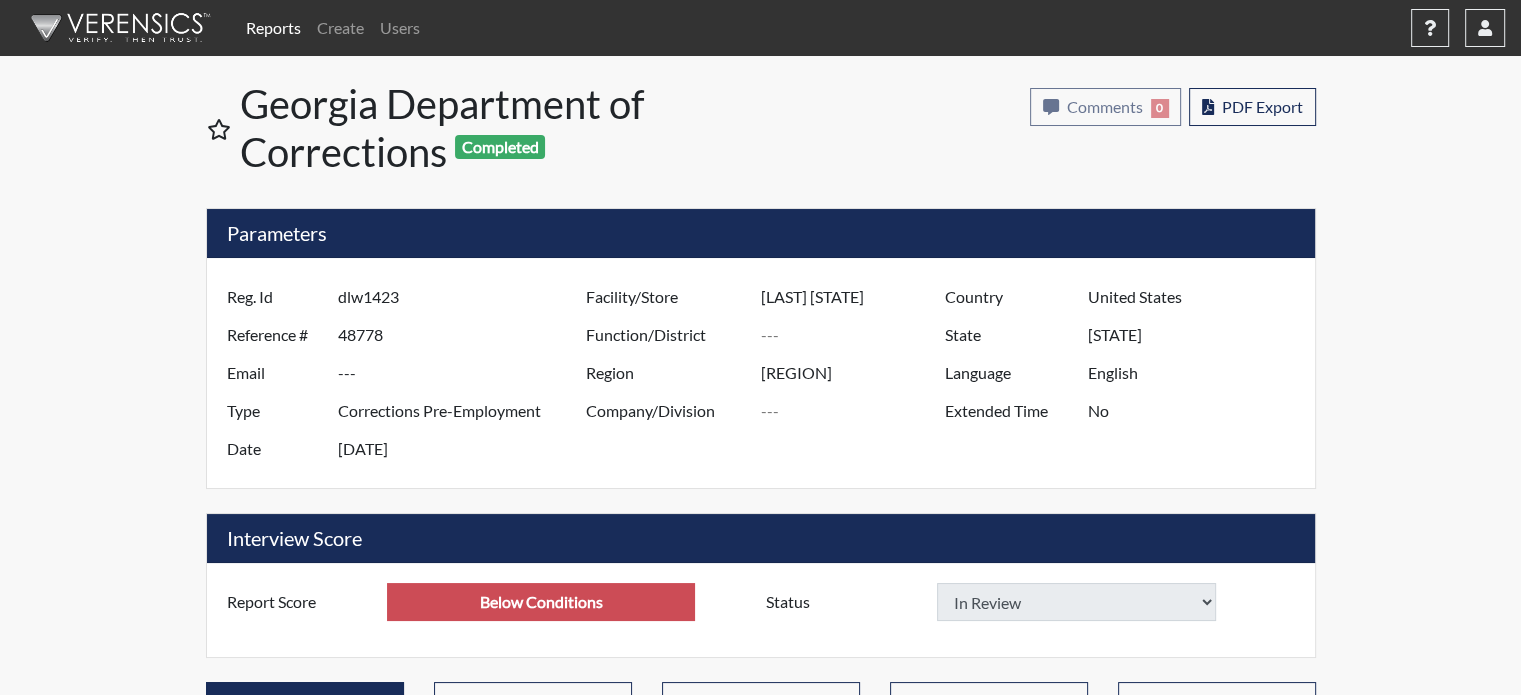 type on "Above Conditions" 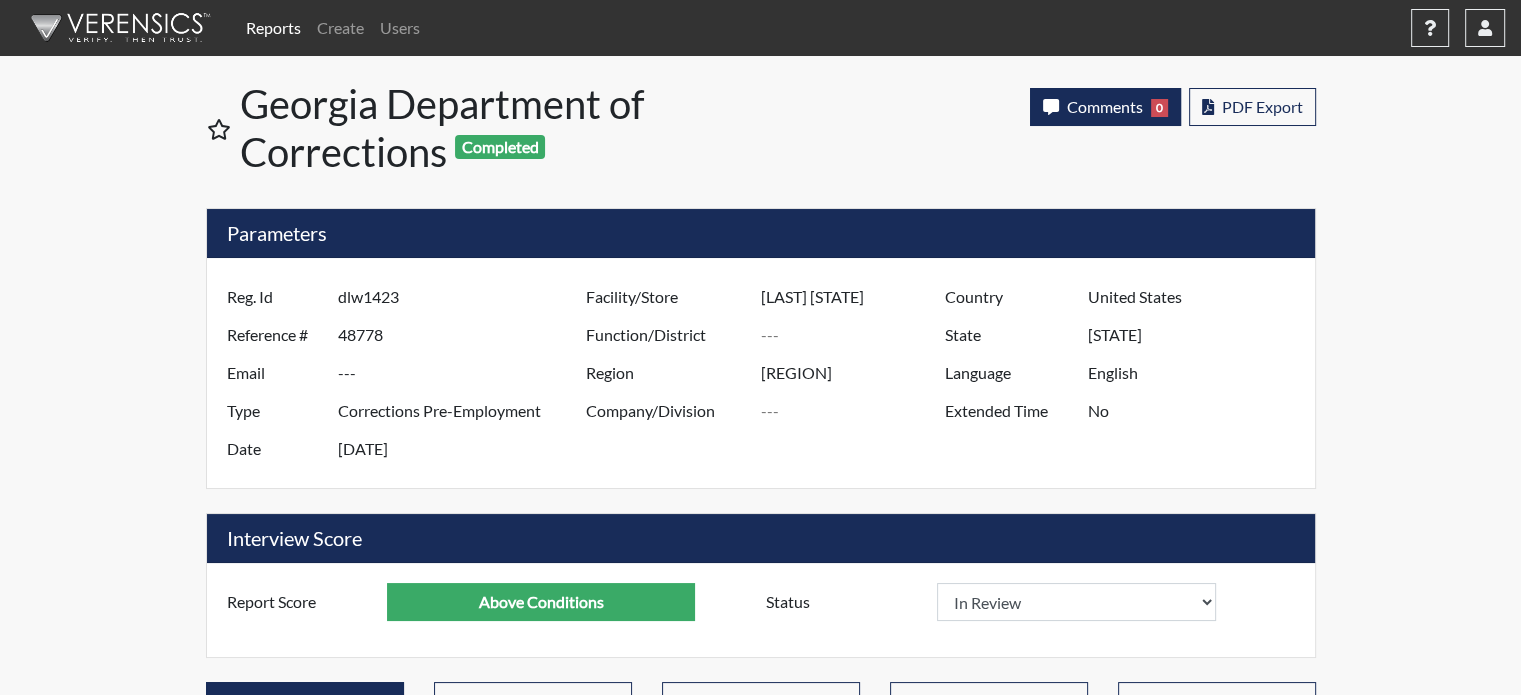 scroll, scrollTop: 999668, scrollLeft: 999168, axis: both 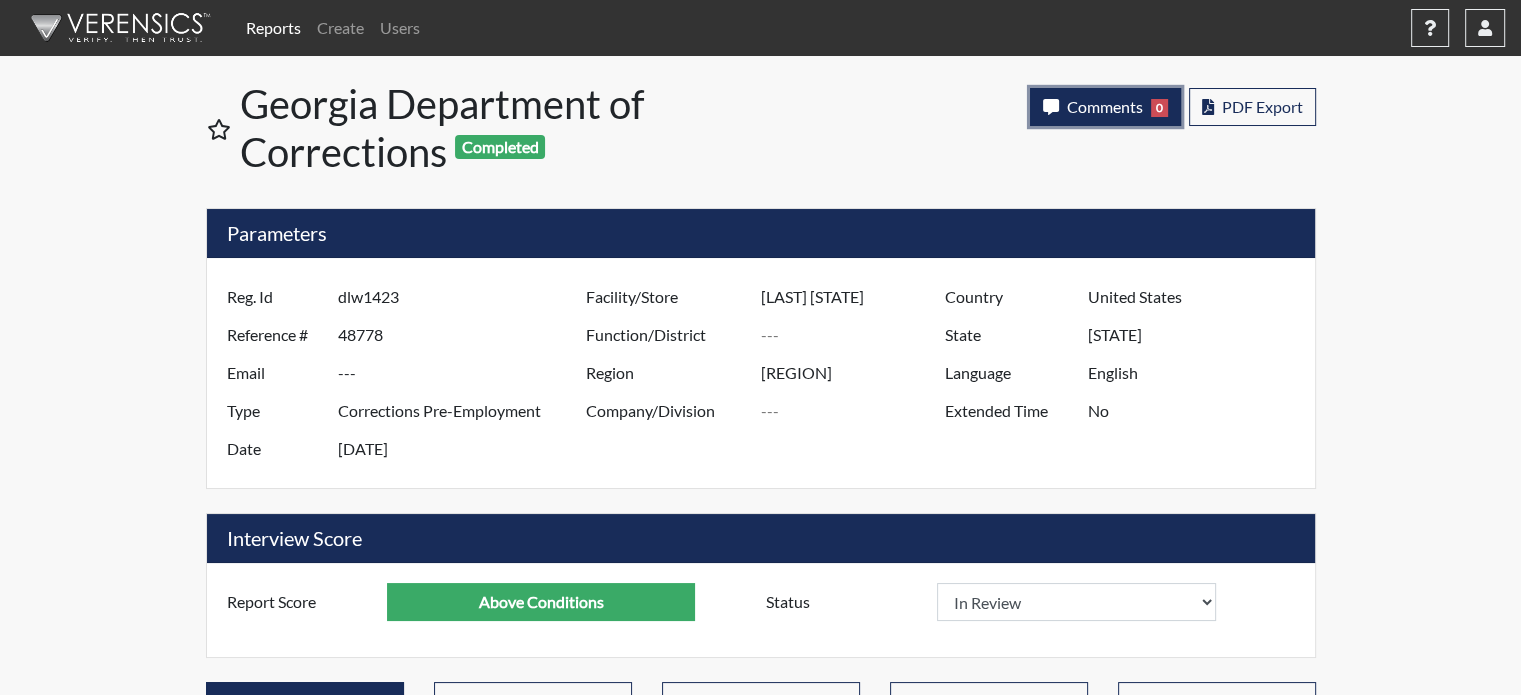 click on "Comments" at bounding box center [1105, 106] 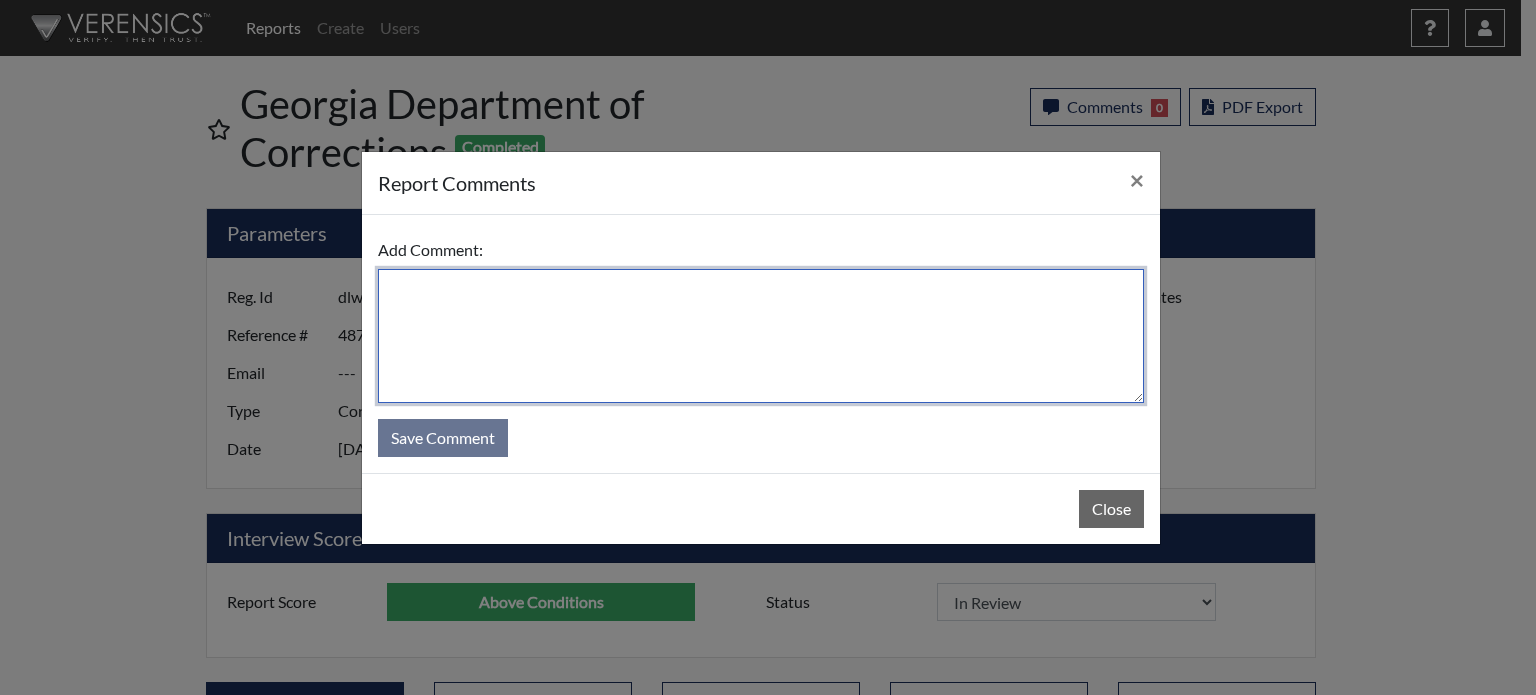 click at bounding box center [761, 336] 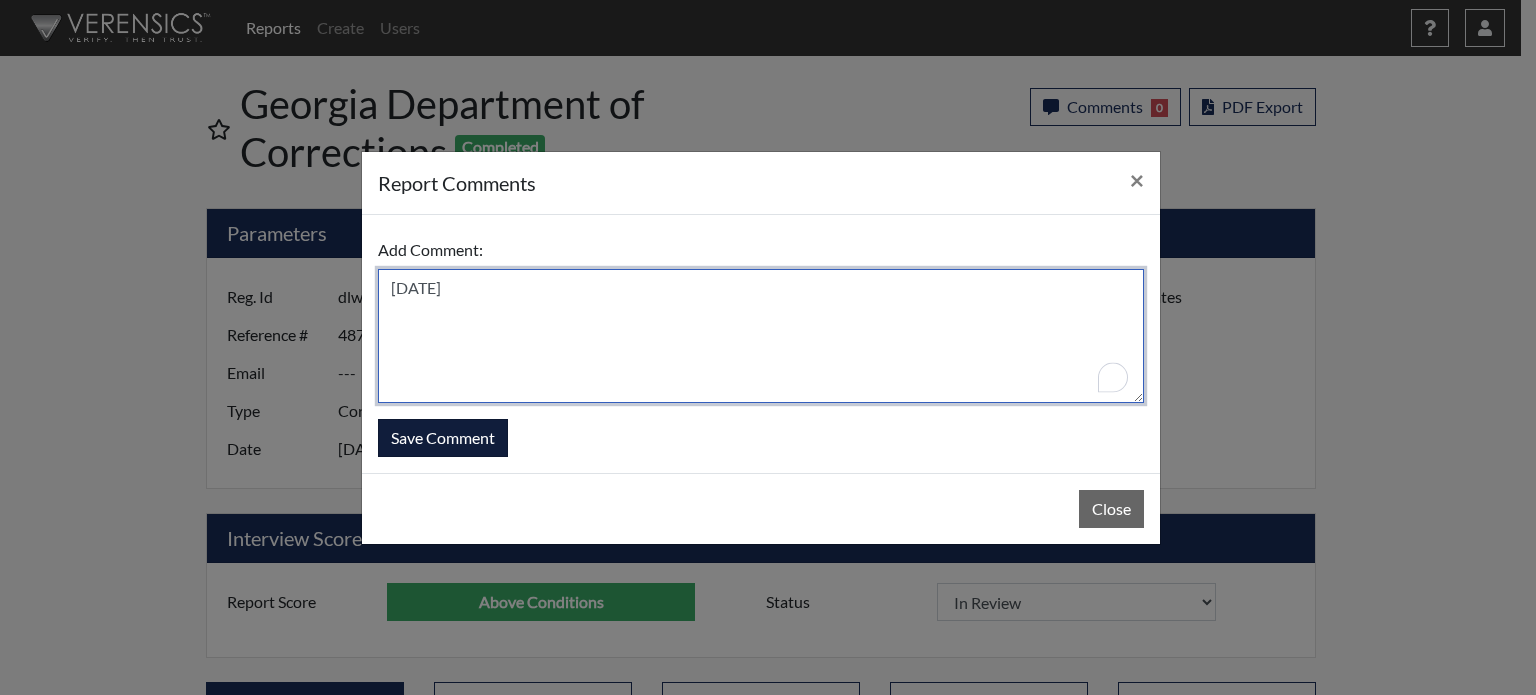 type on "SL 8/4/25" 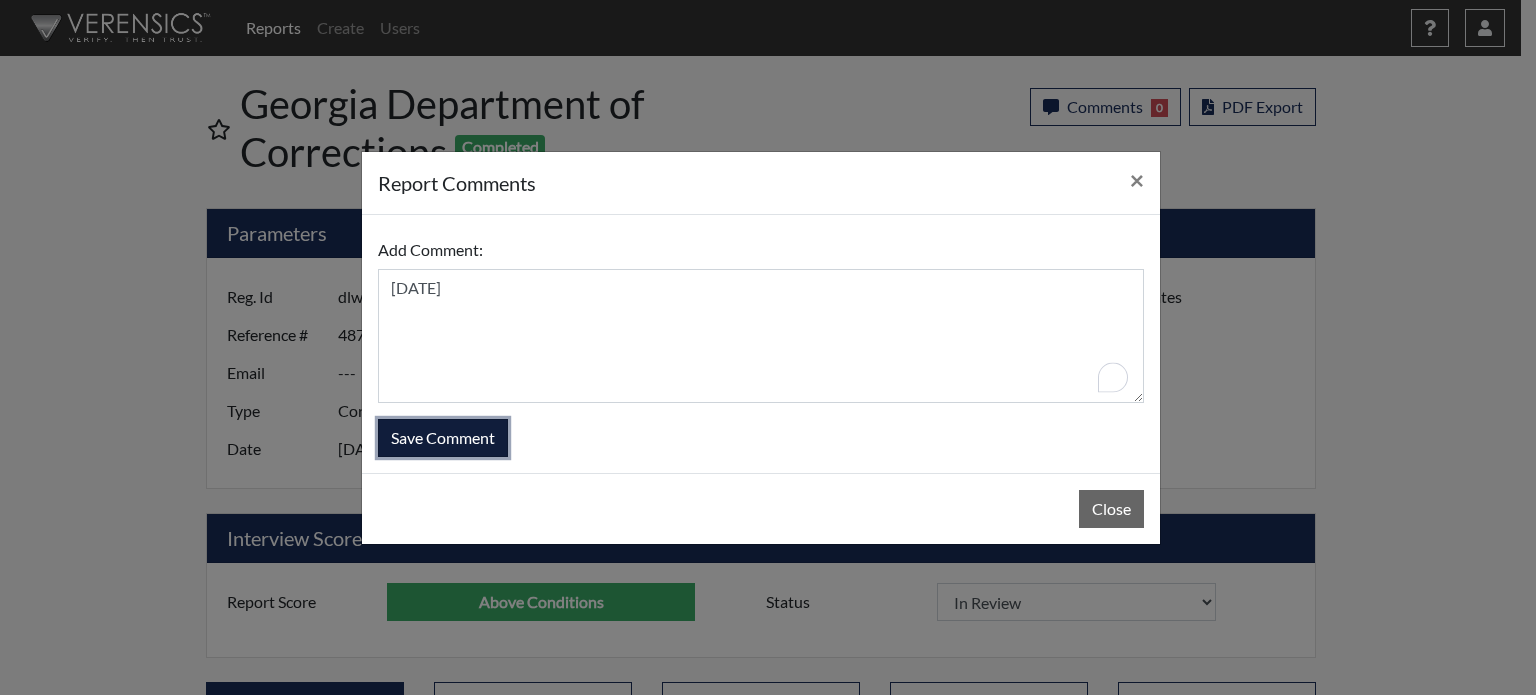 click on "Save Comment" at bounding box center [443, 438] 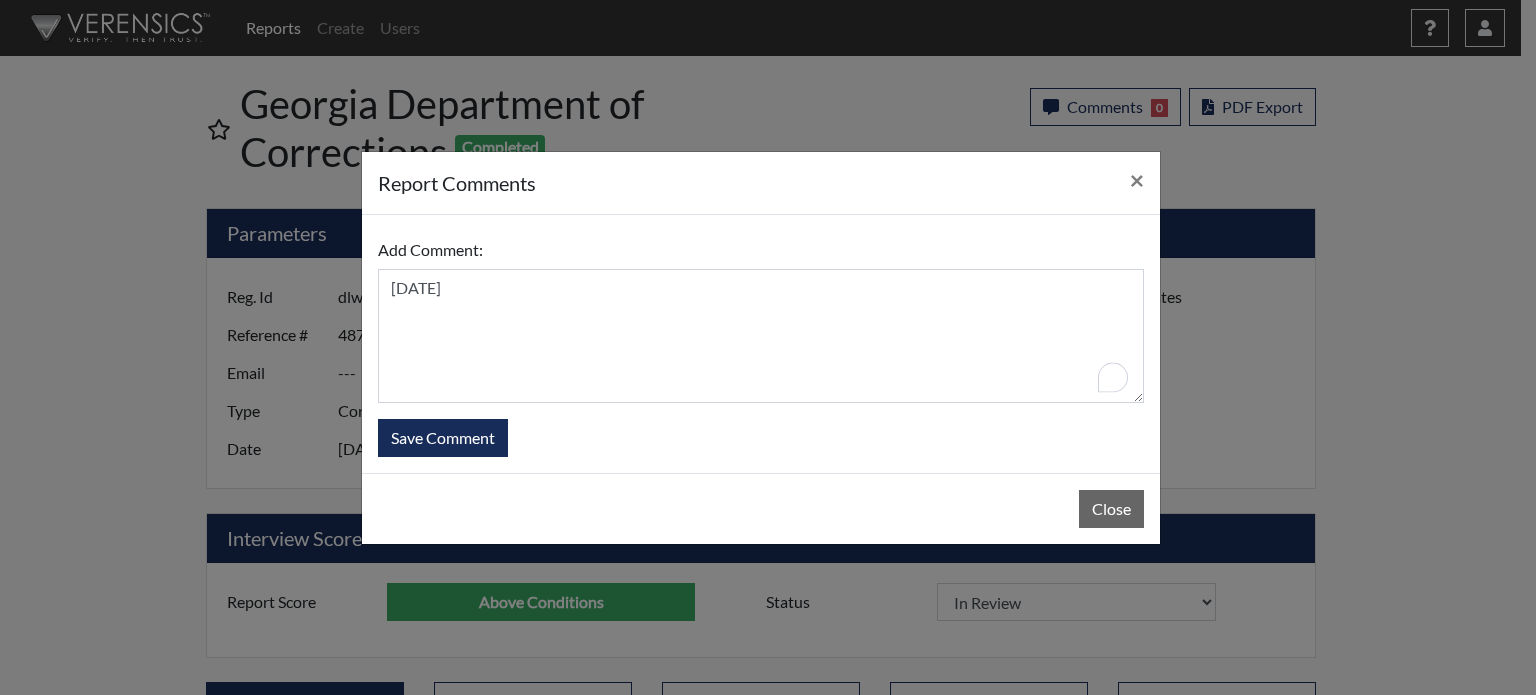 type 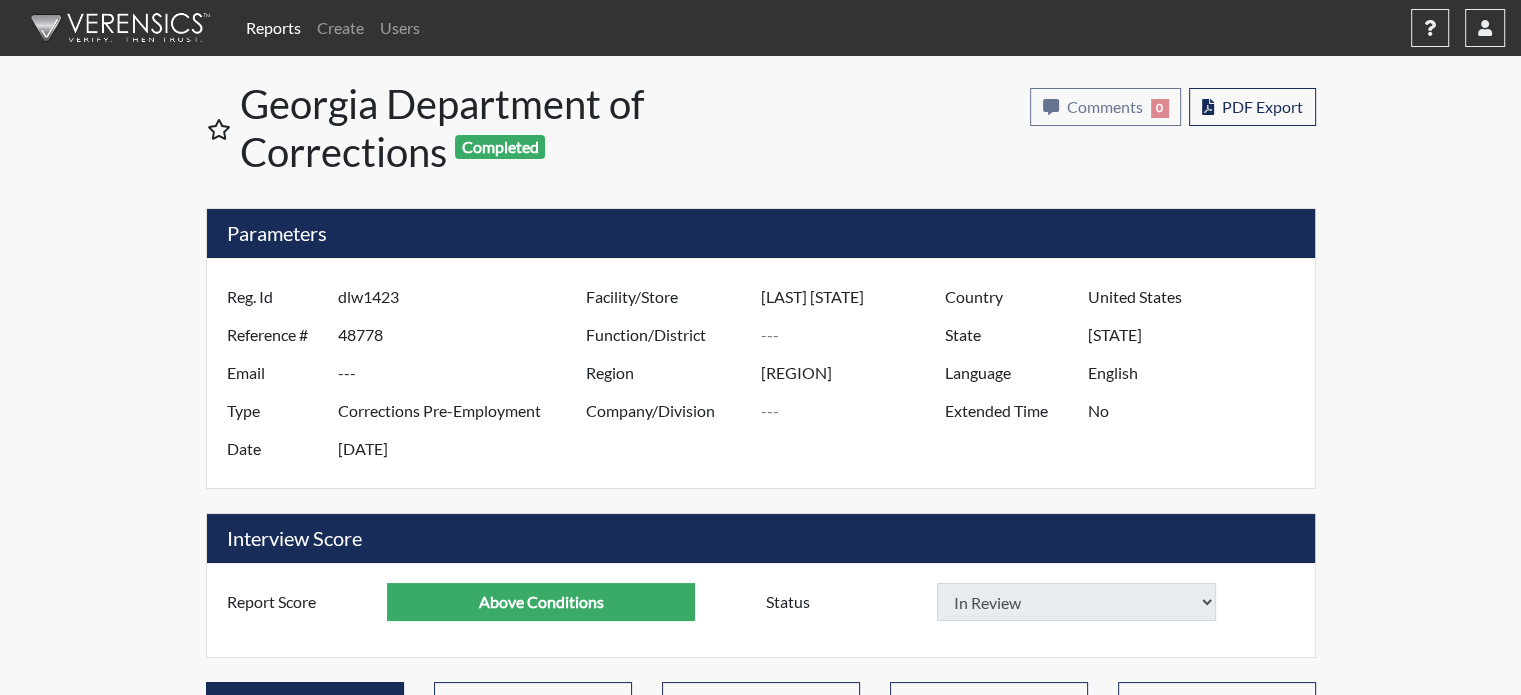 select 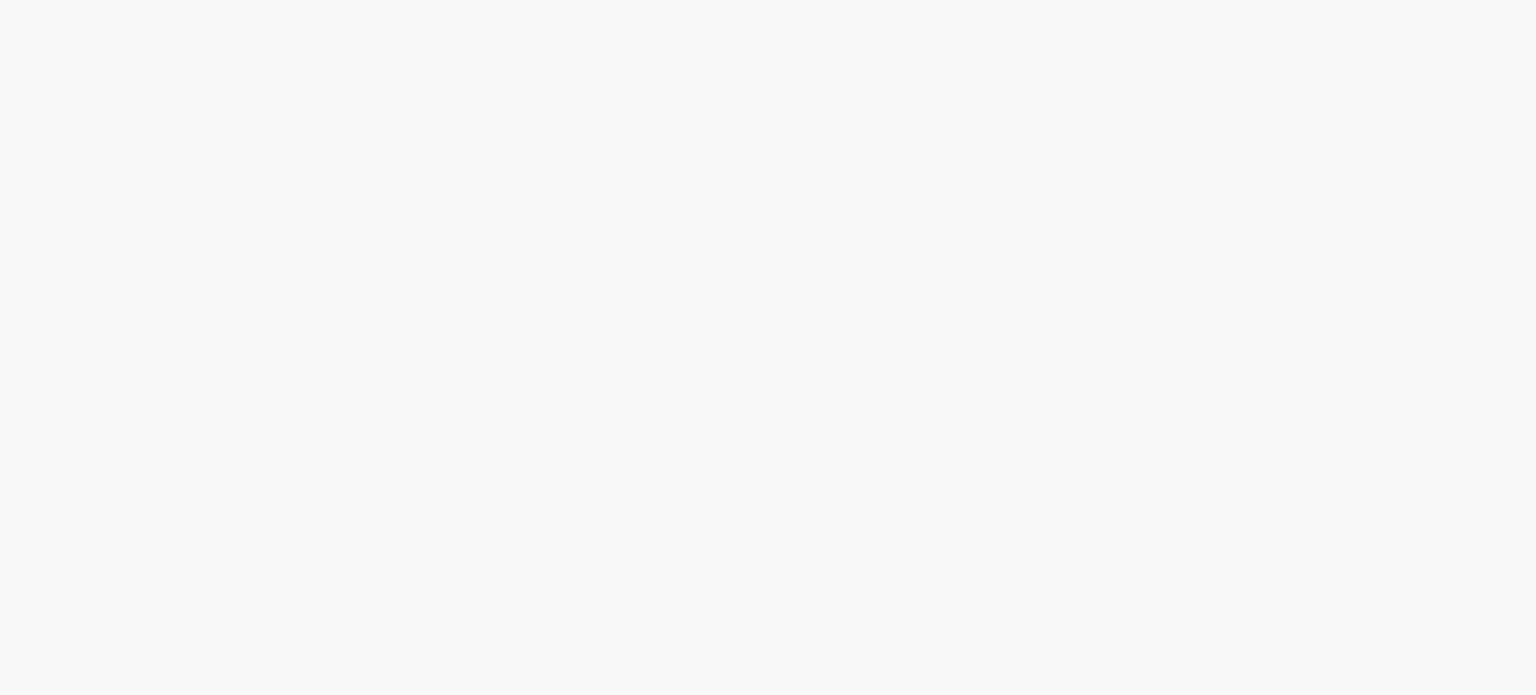 scroll, scrollTop: 0, scrollLeft: 0, axis: both 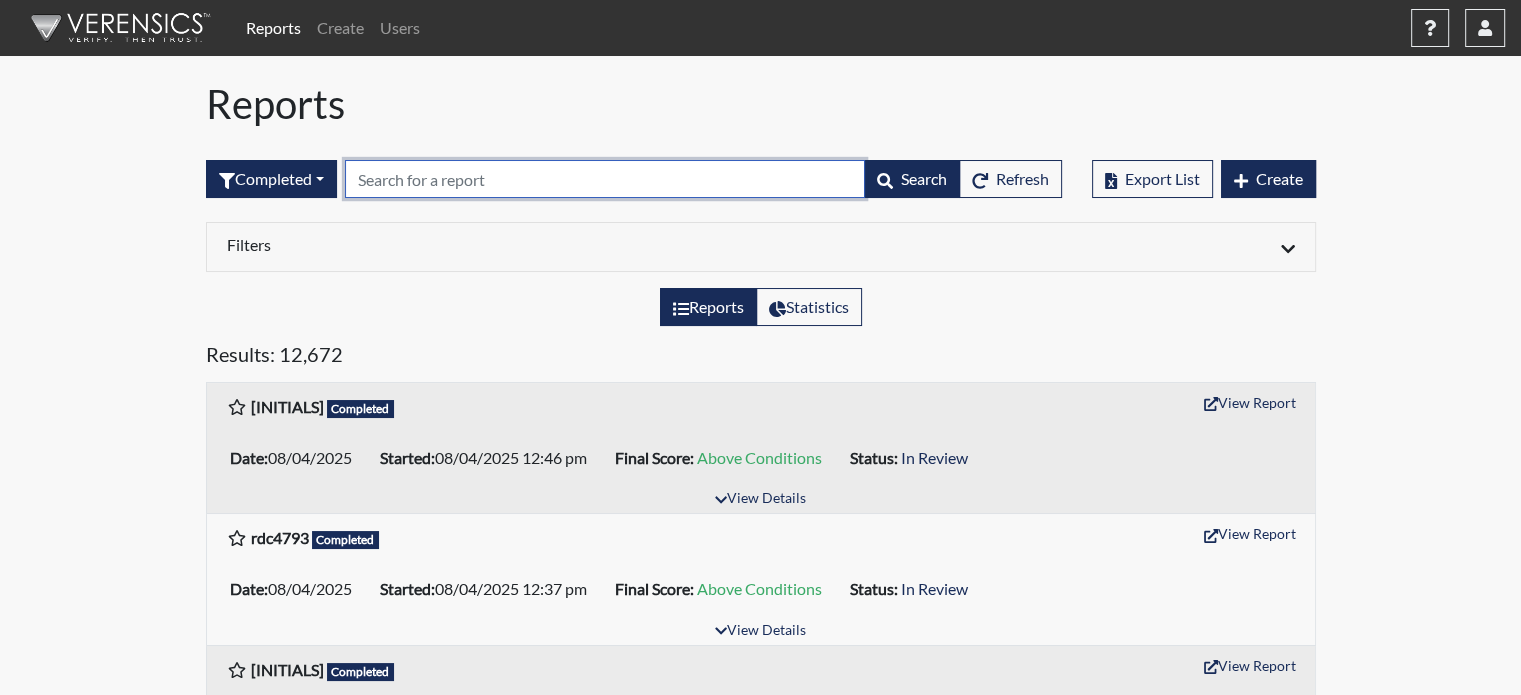 click at bounding box center [605, 179] 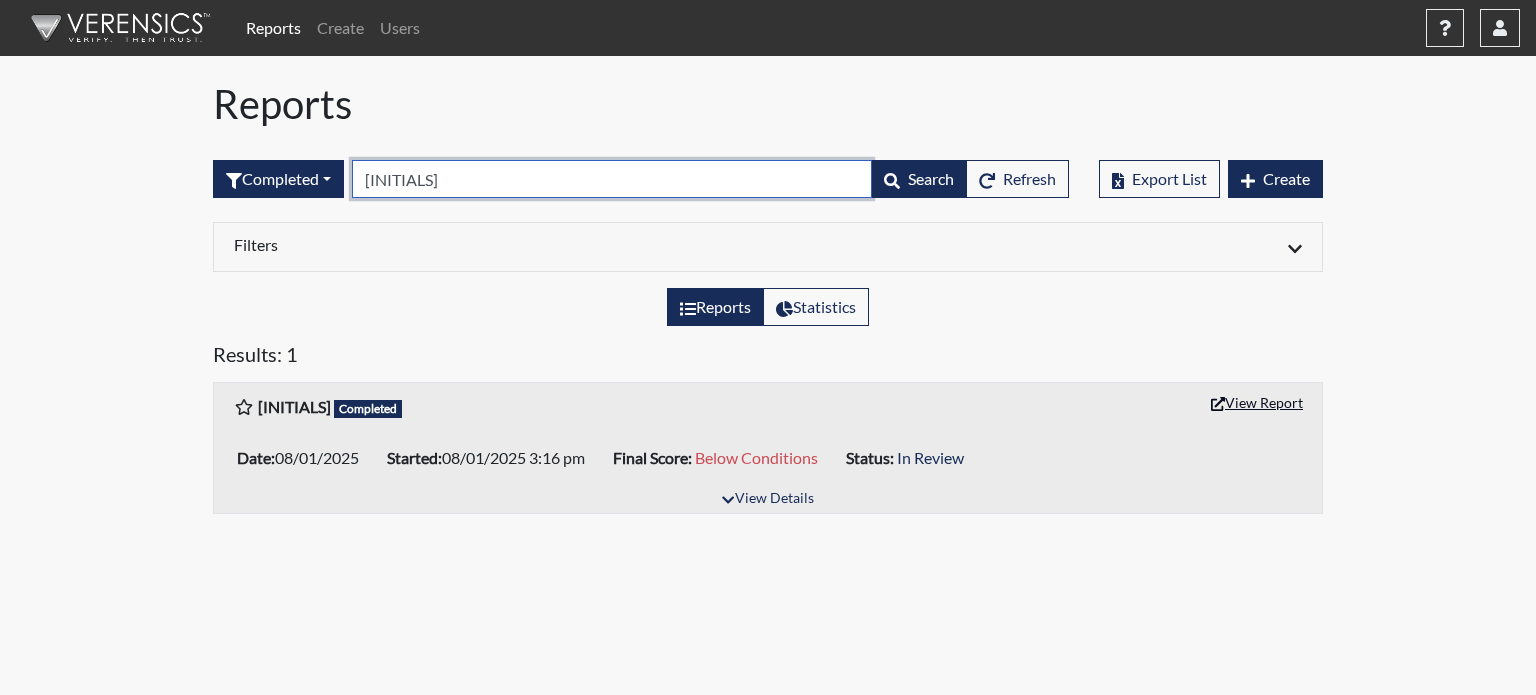 type on "cds9919" 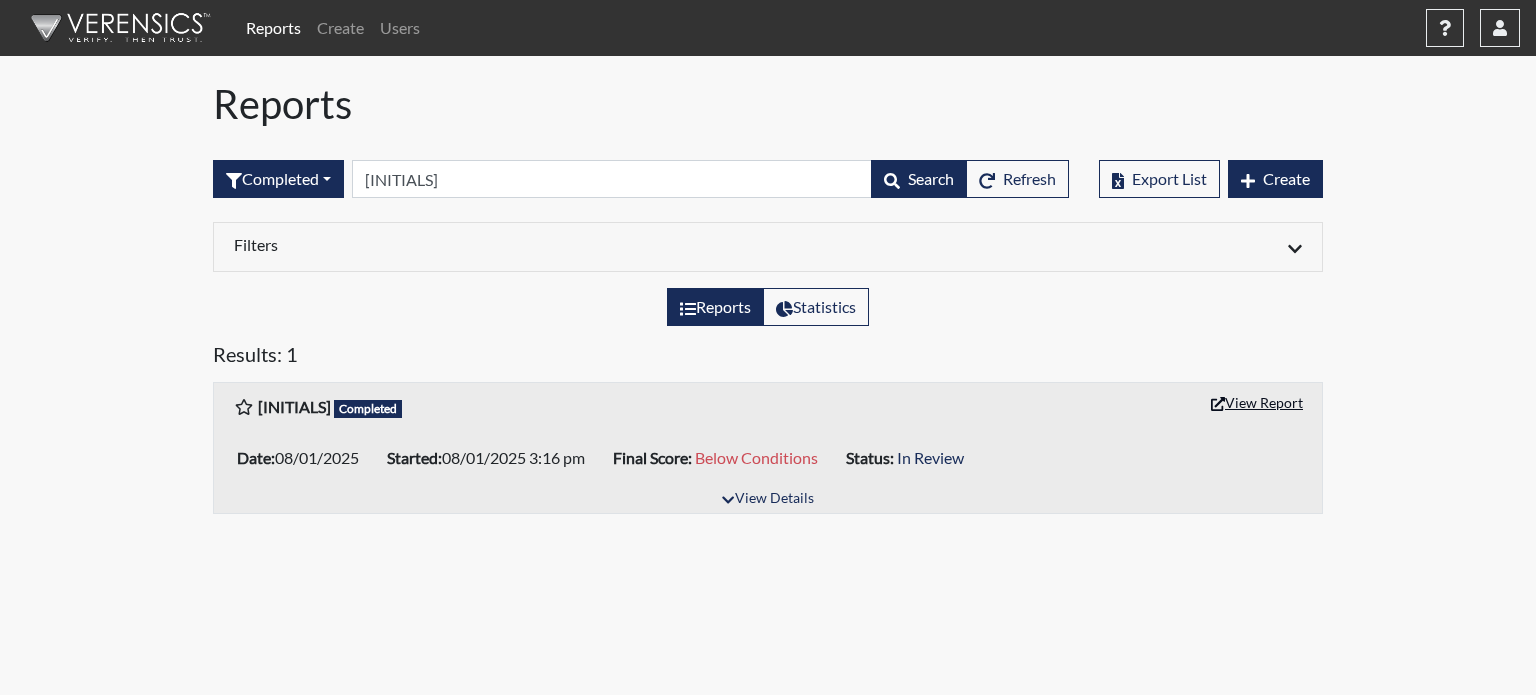click on "View Report" at bounding box center [1257, 402] 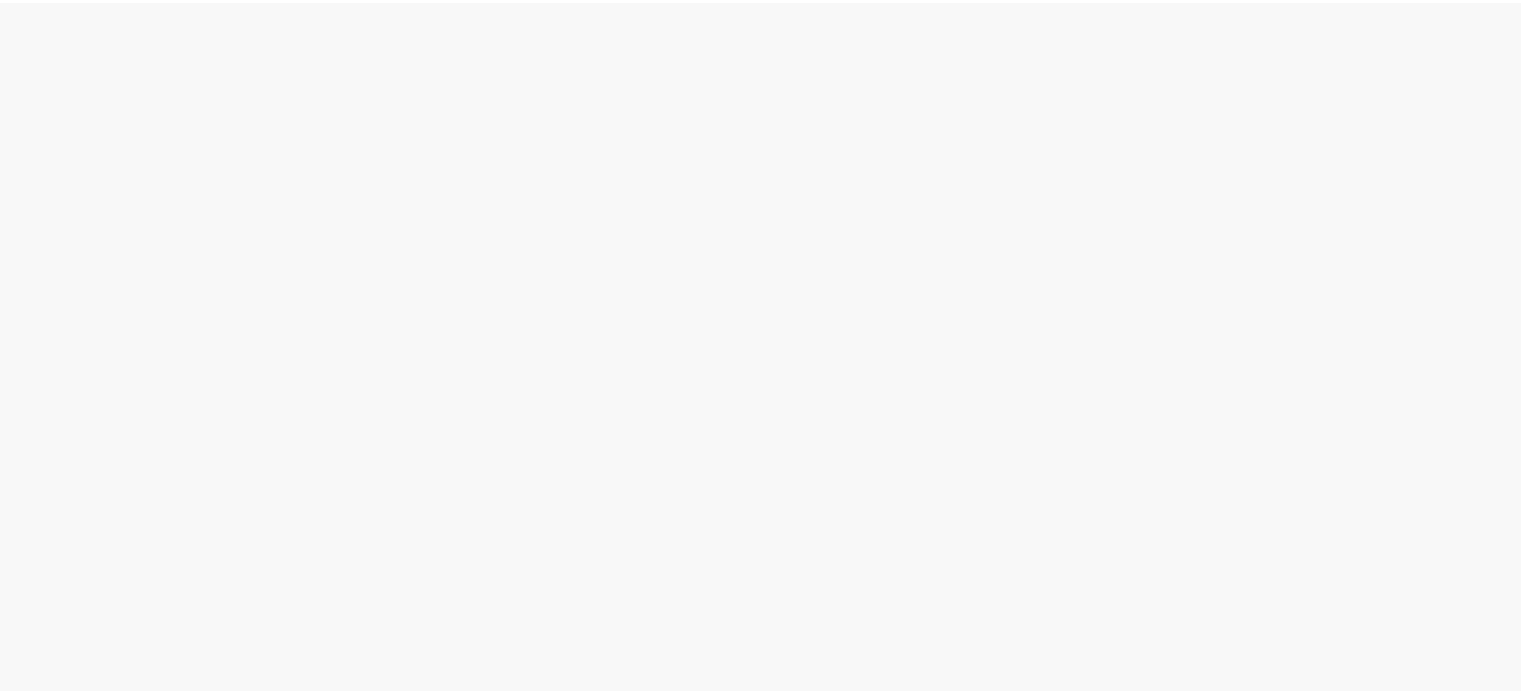 scroll, scrollTop: 0, scrollLeft: 0, axis: both 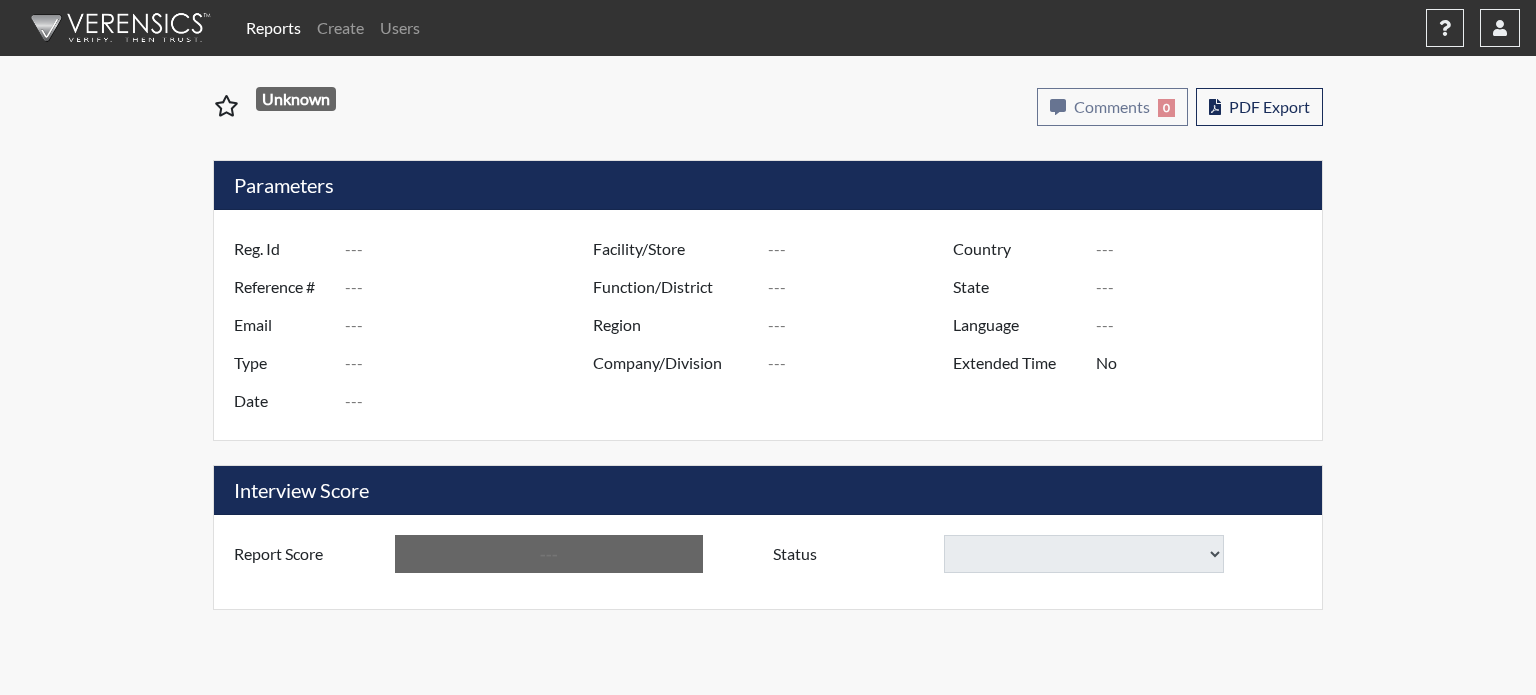 type on "cds9919" 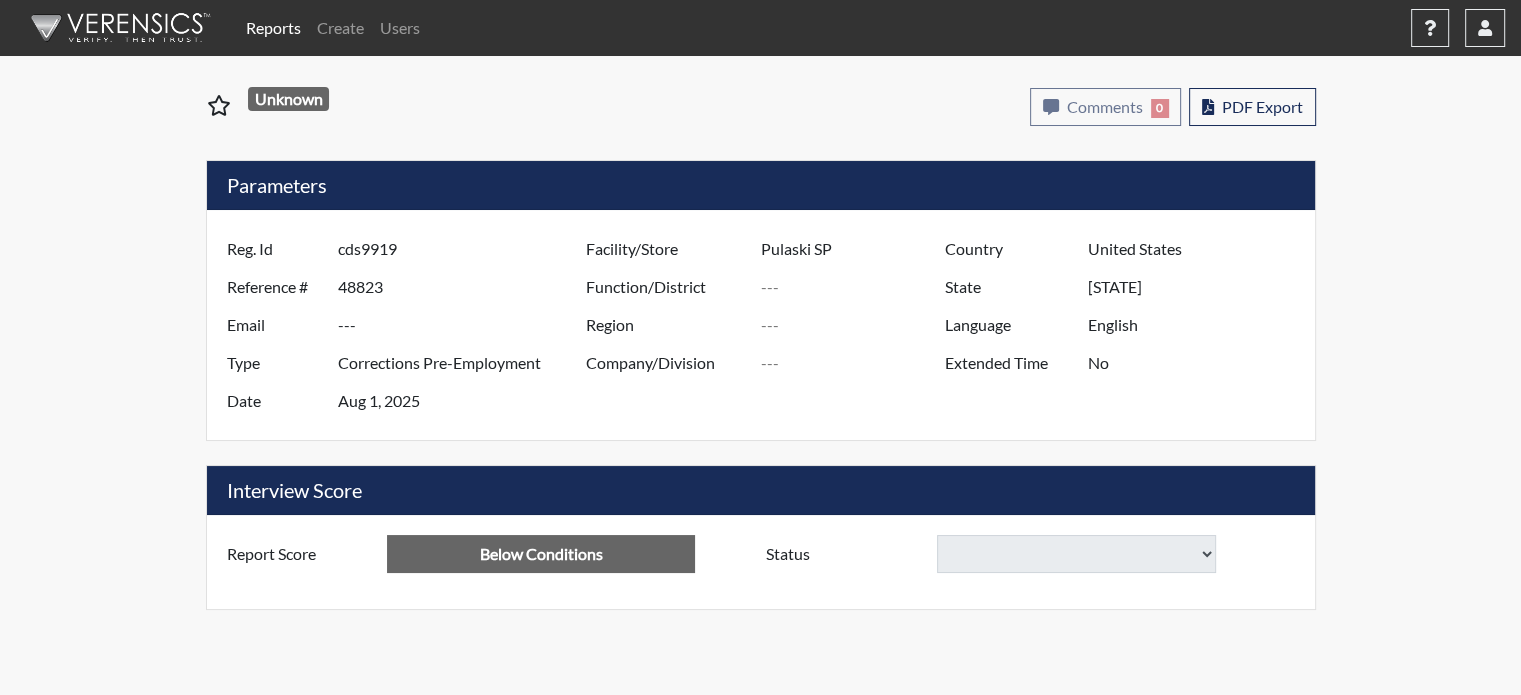 select 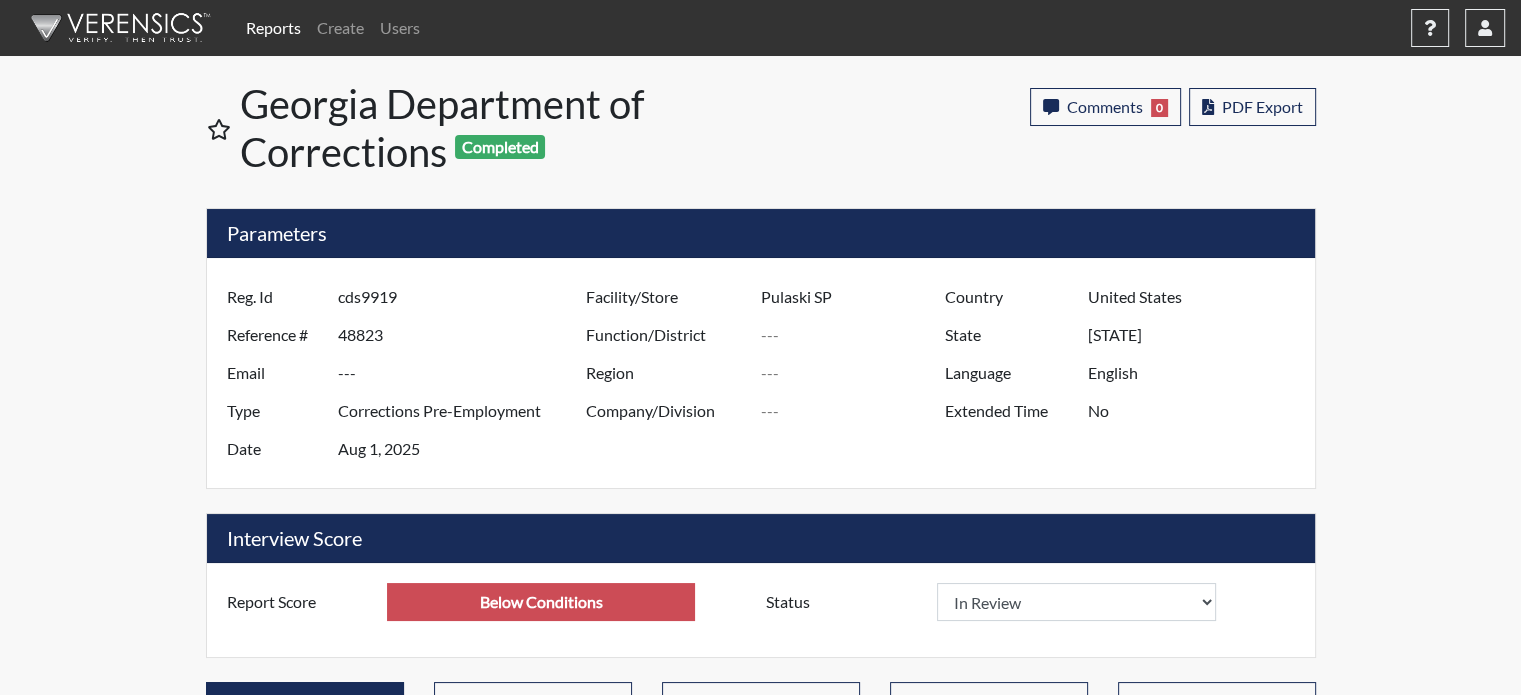 scroll, scrollTop: 422, scrollLeft: 0, axis: vertical 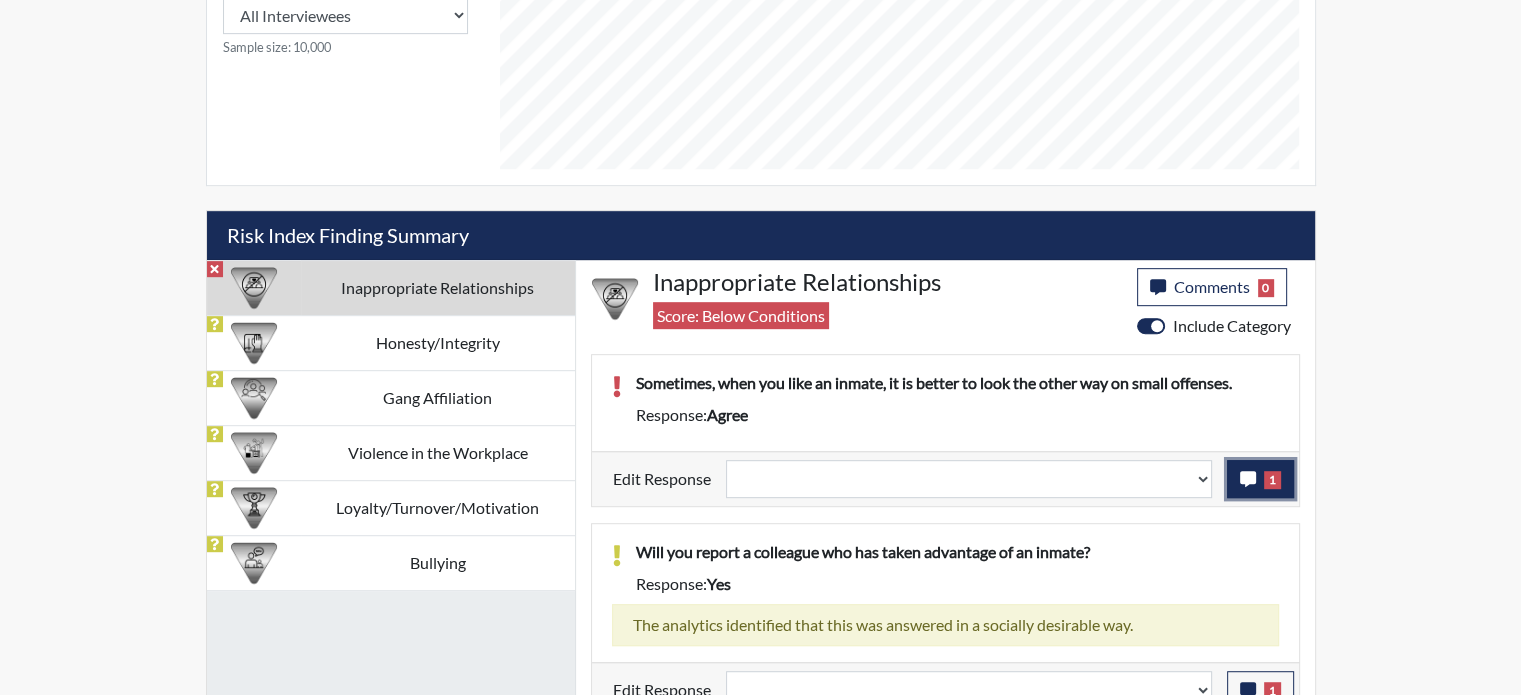 click 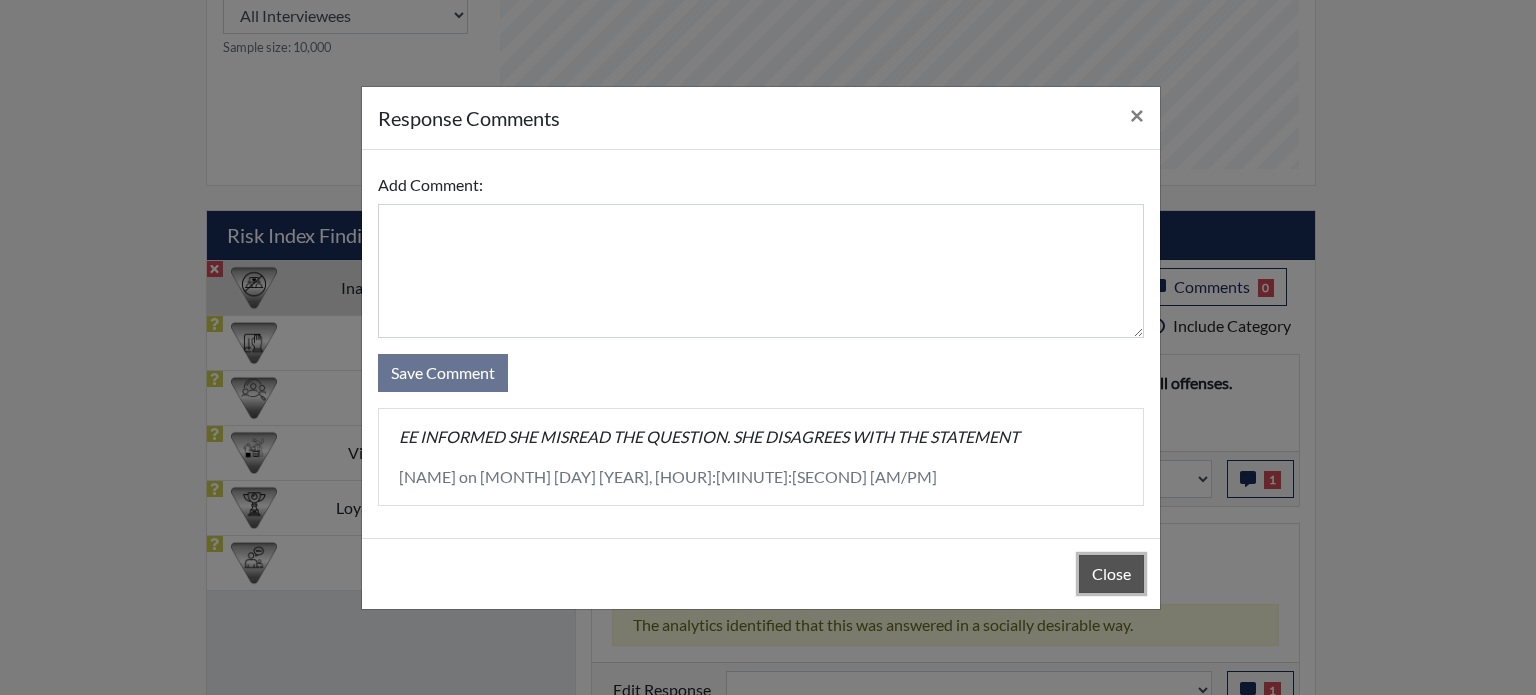 click on "Close" at bounding box center (1111, 574) 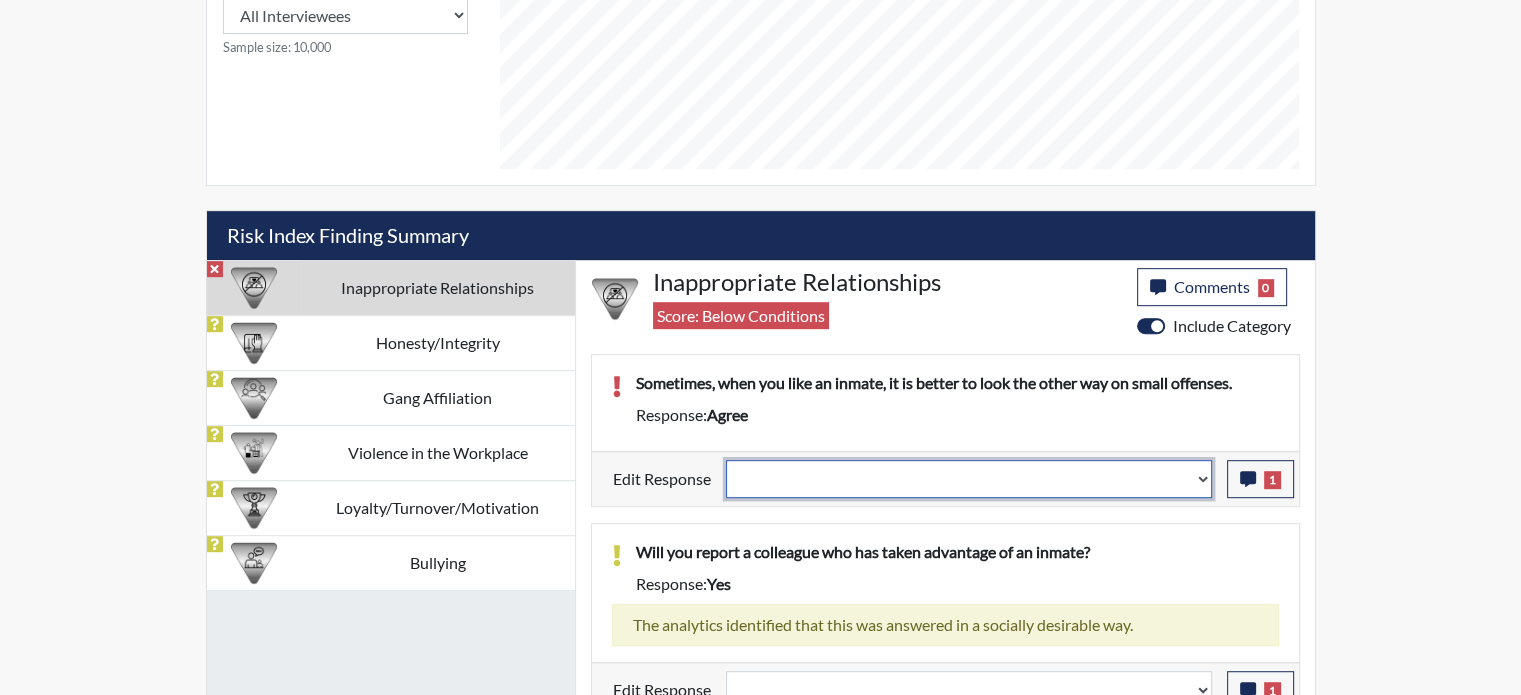 click on "Question is not relevant. Results will be updated. Reasonable explanation provided. Results will be updated. Response confirmed, which places the score below conditions. Clear the response edit. Results will be updated." at bounding box center [969, 479] 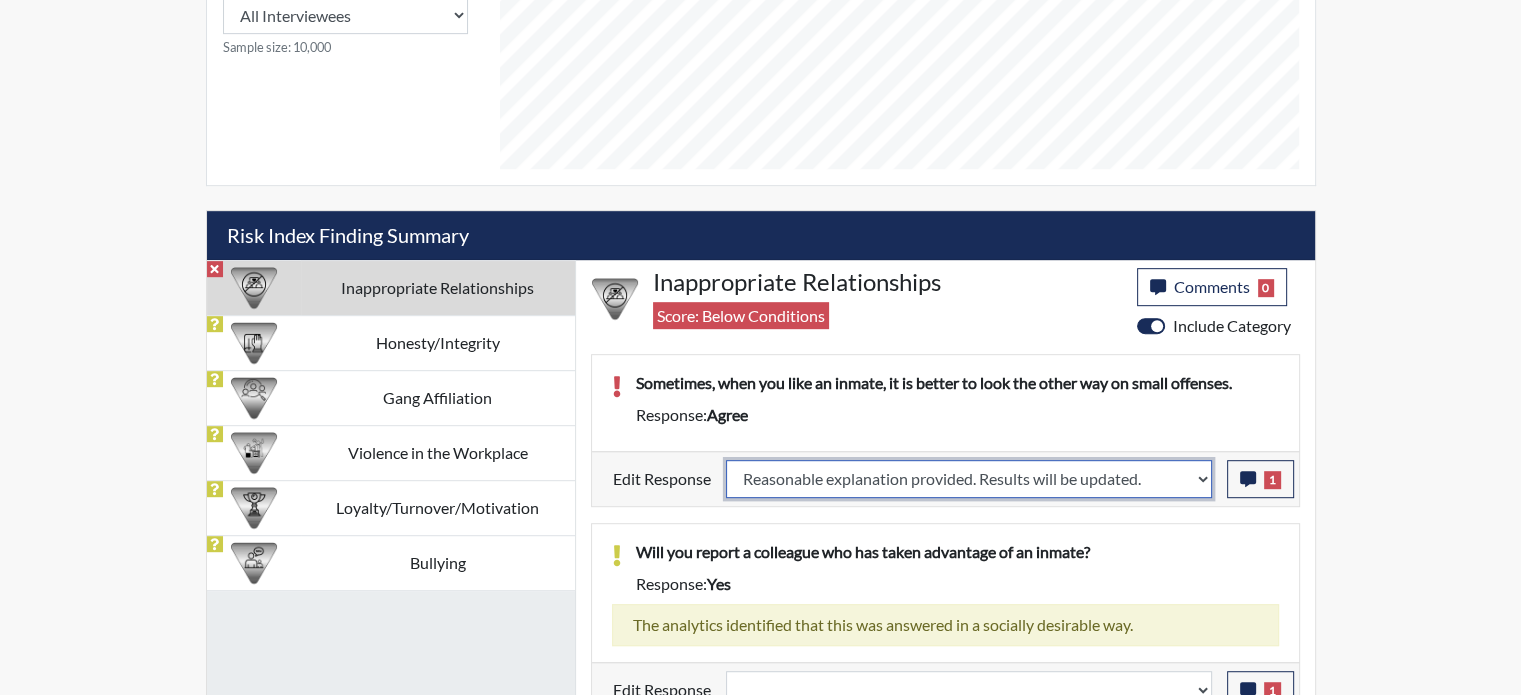 click on "Question is not relevant. Results will be updated. Reasonable explanation provided. Results will be updated. Response confirmed, which places the score below conditions. Clear the response edit. Results will be updated." at bounding box center [969, 479] 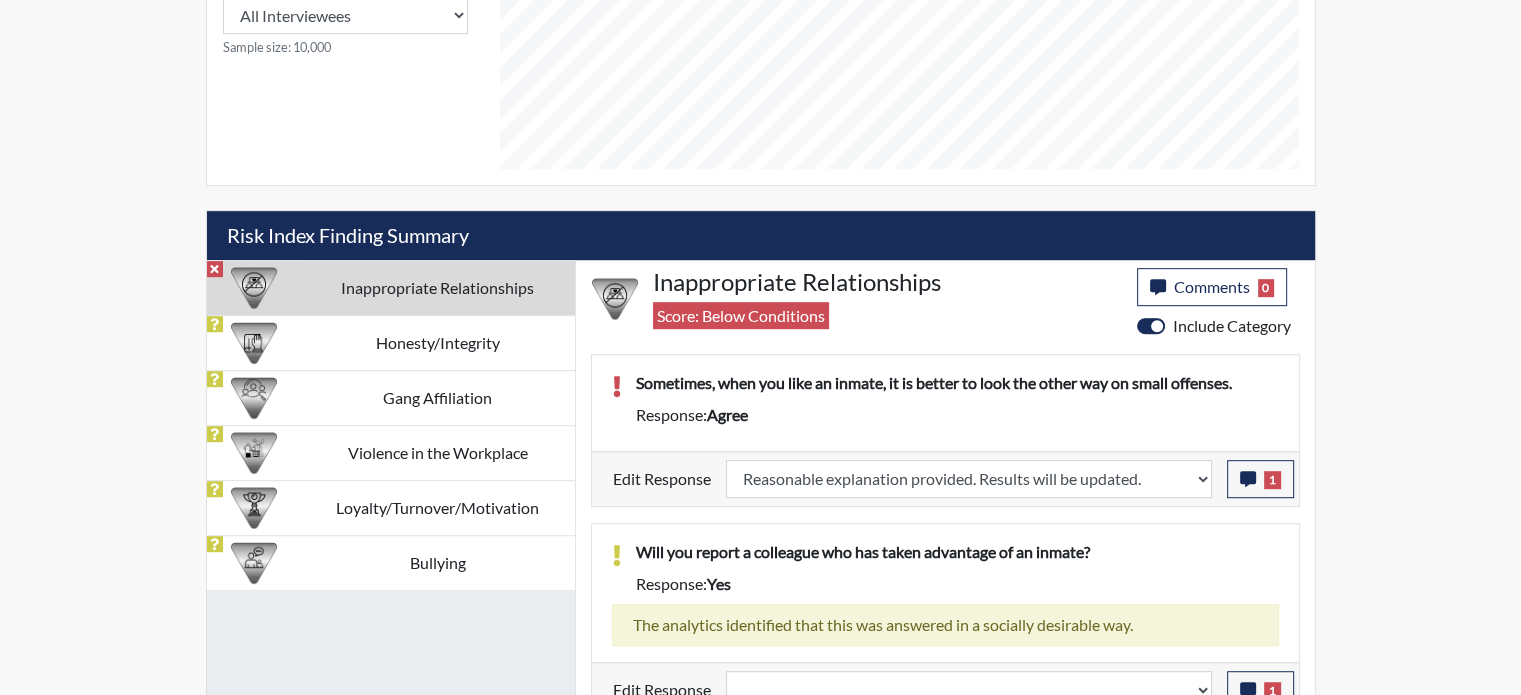 select 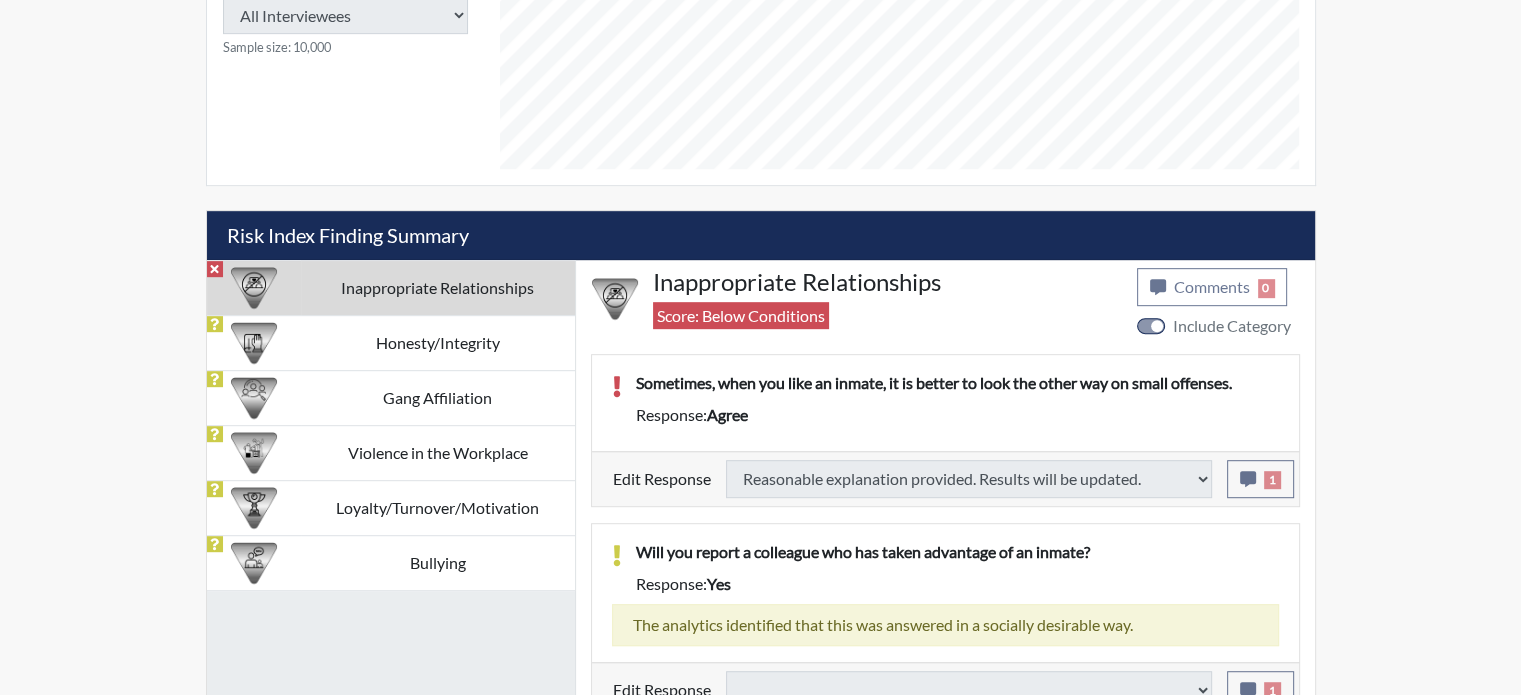type on "Above Conditions" 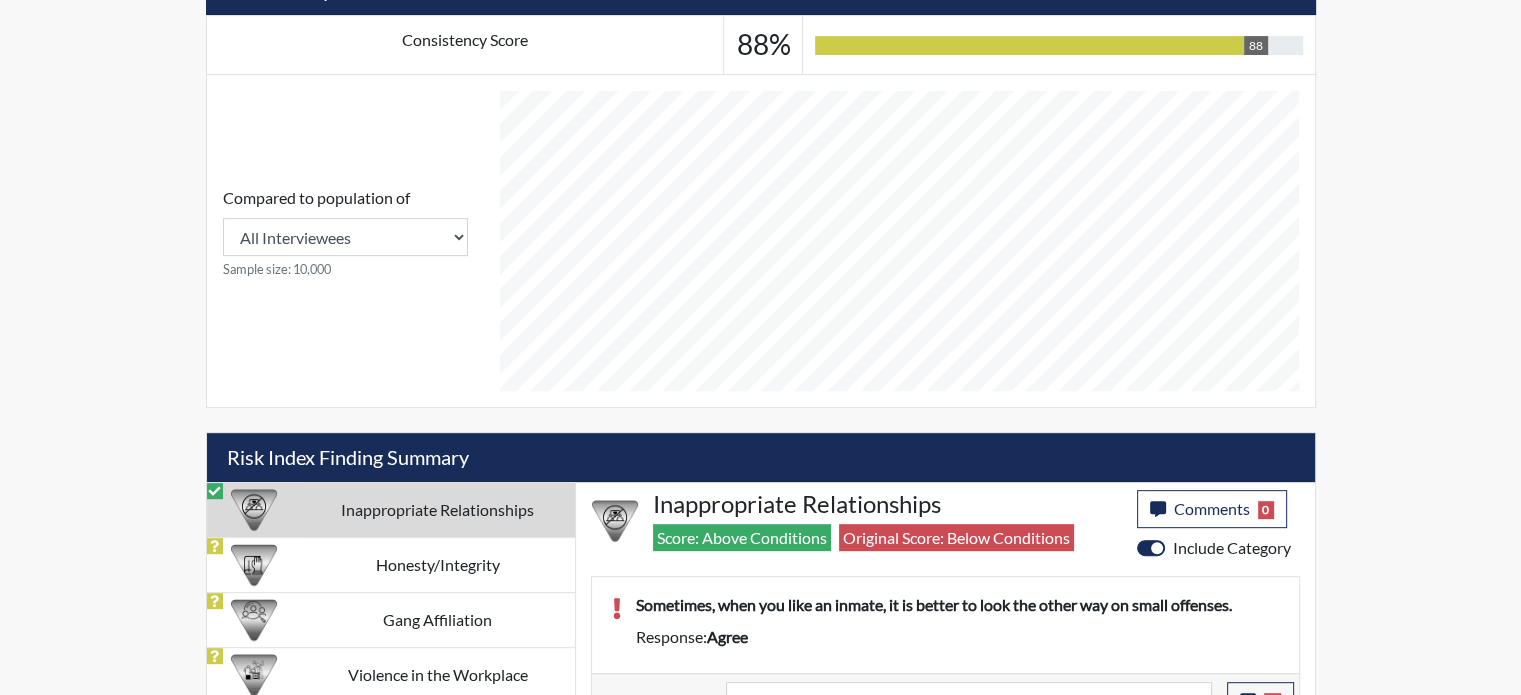 scroll, scrollTop: 500, scrollLeft: 0, axis: vertical 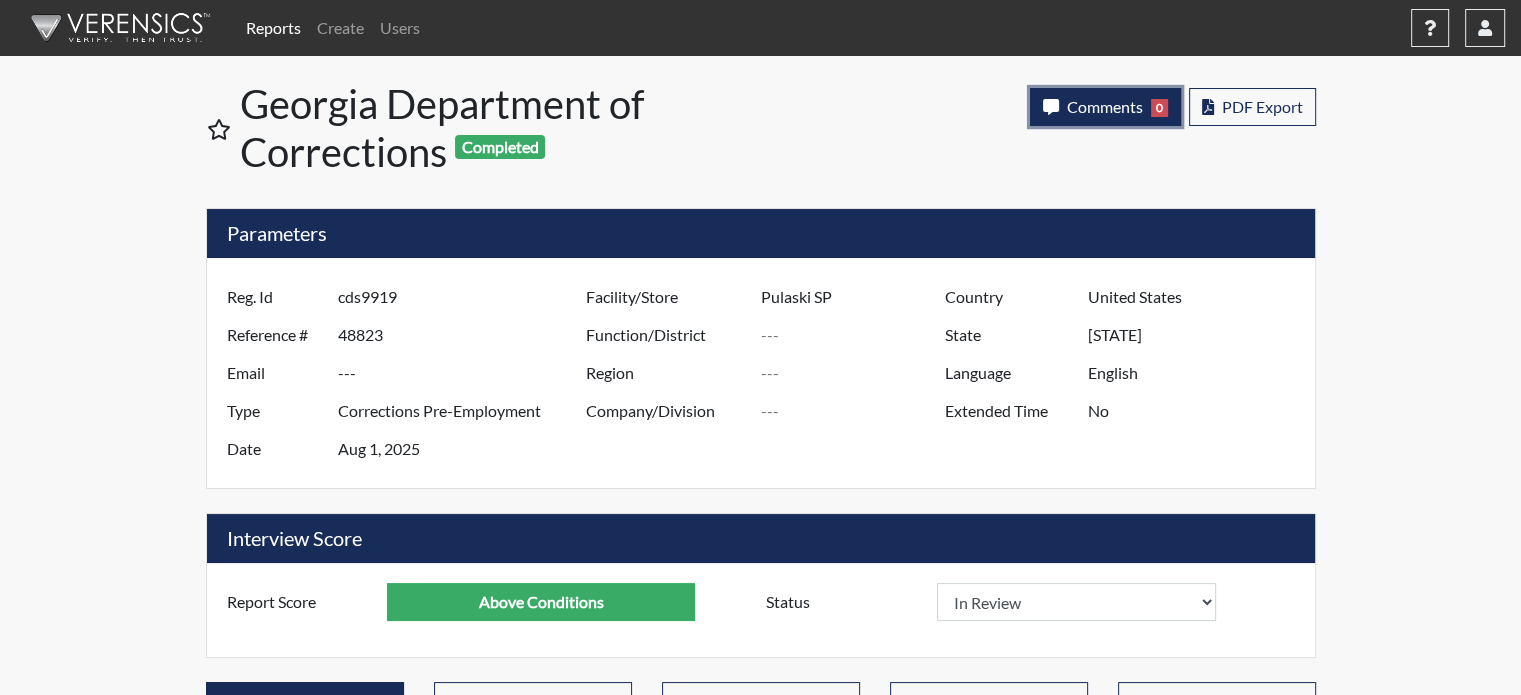 click on "Comments" at bounding box center (1105, 106) 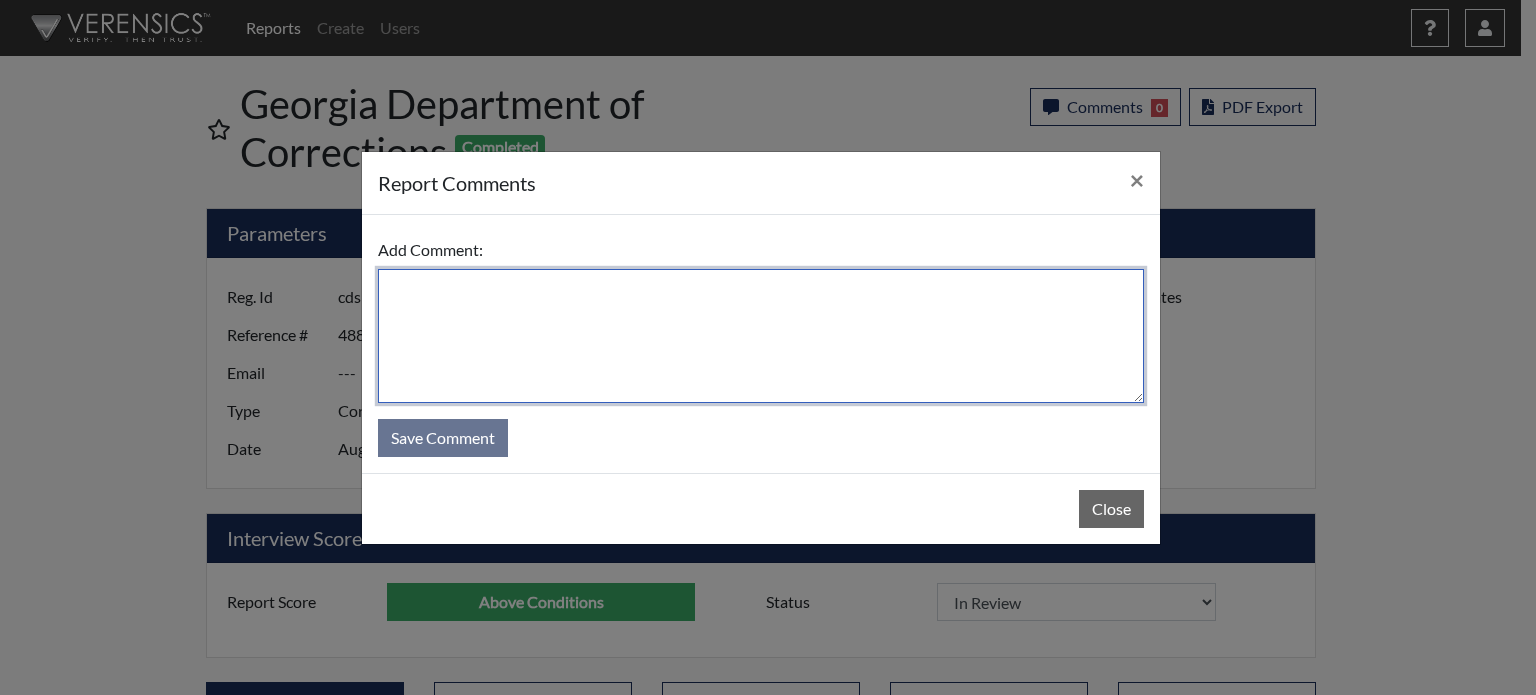 click at bounding box center (761, 336) 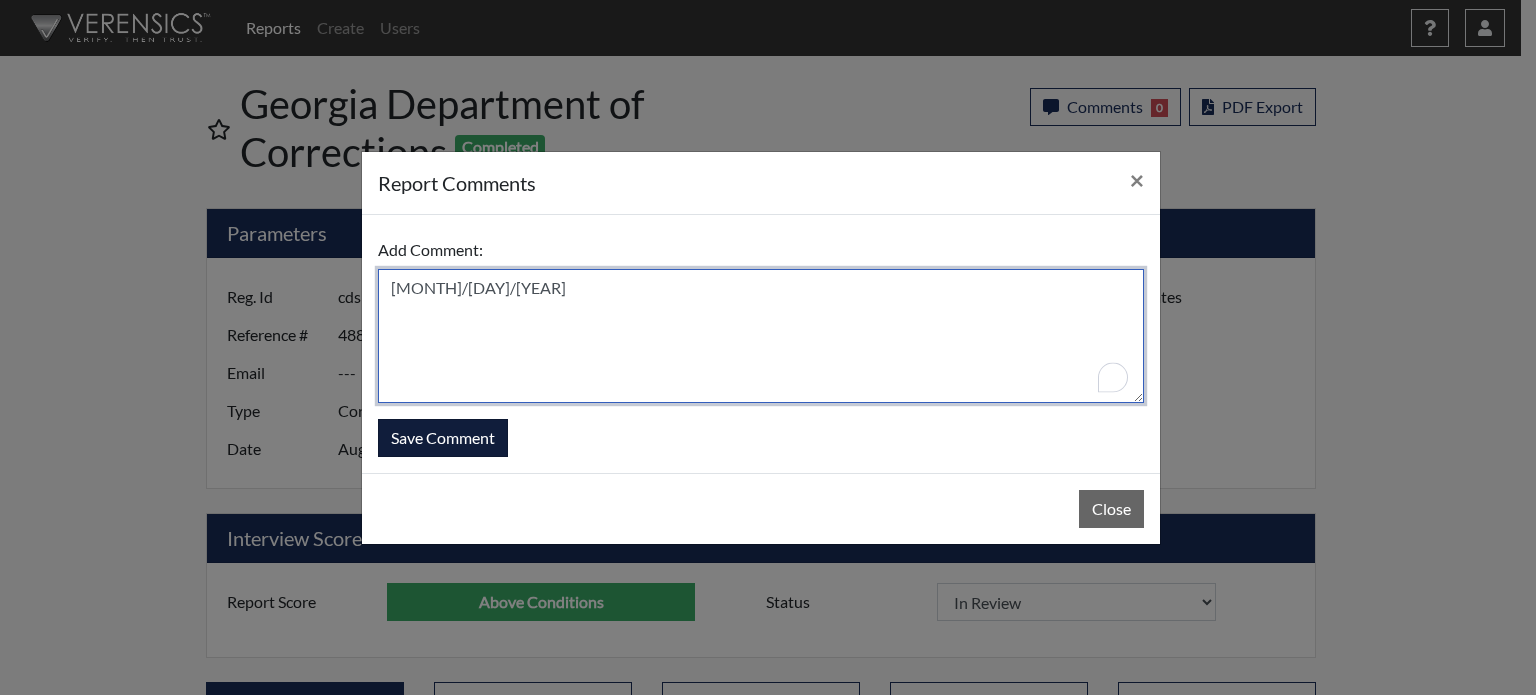 type on "SL 8/4/25" 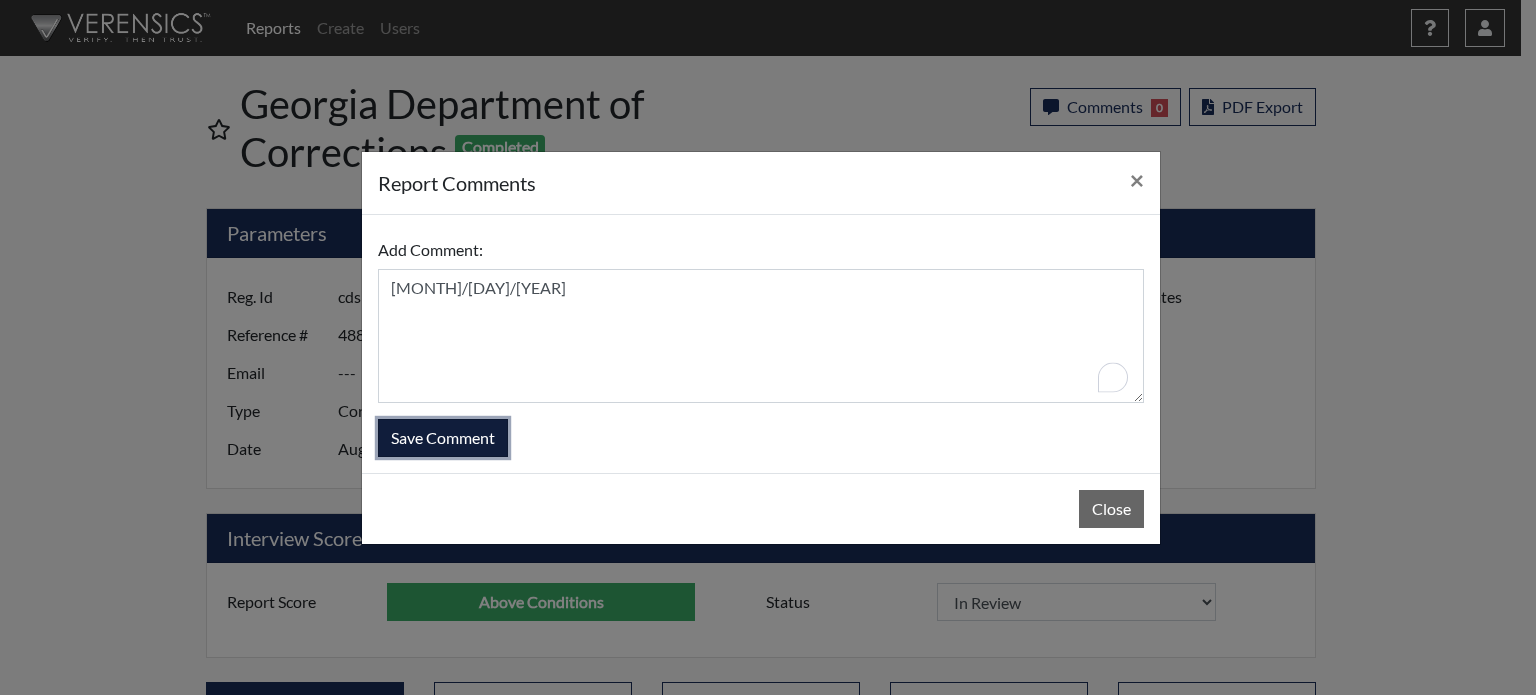 click on "Save Comment" at bounding box center [443, 438] 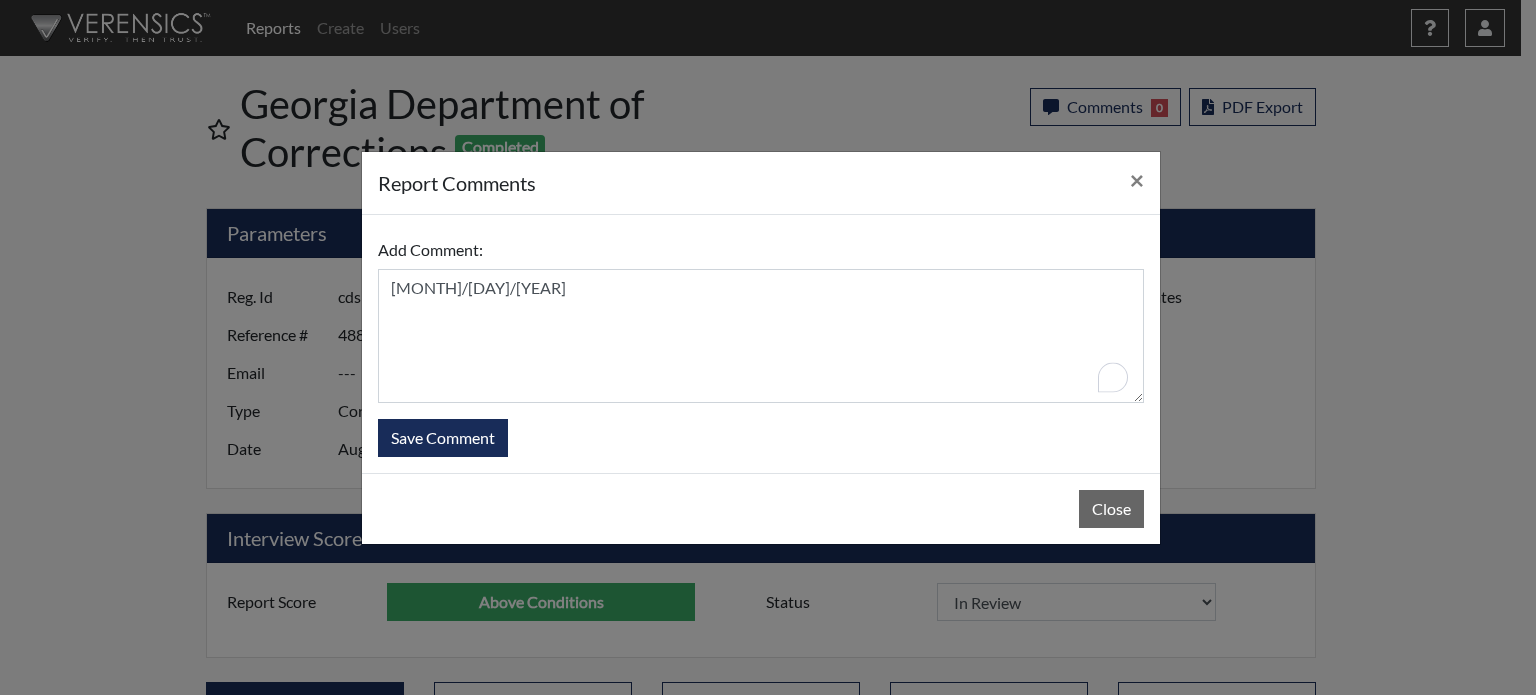 type 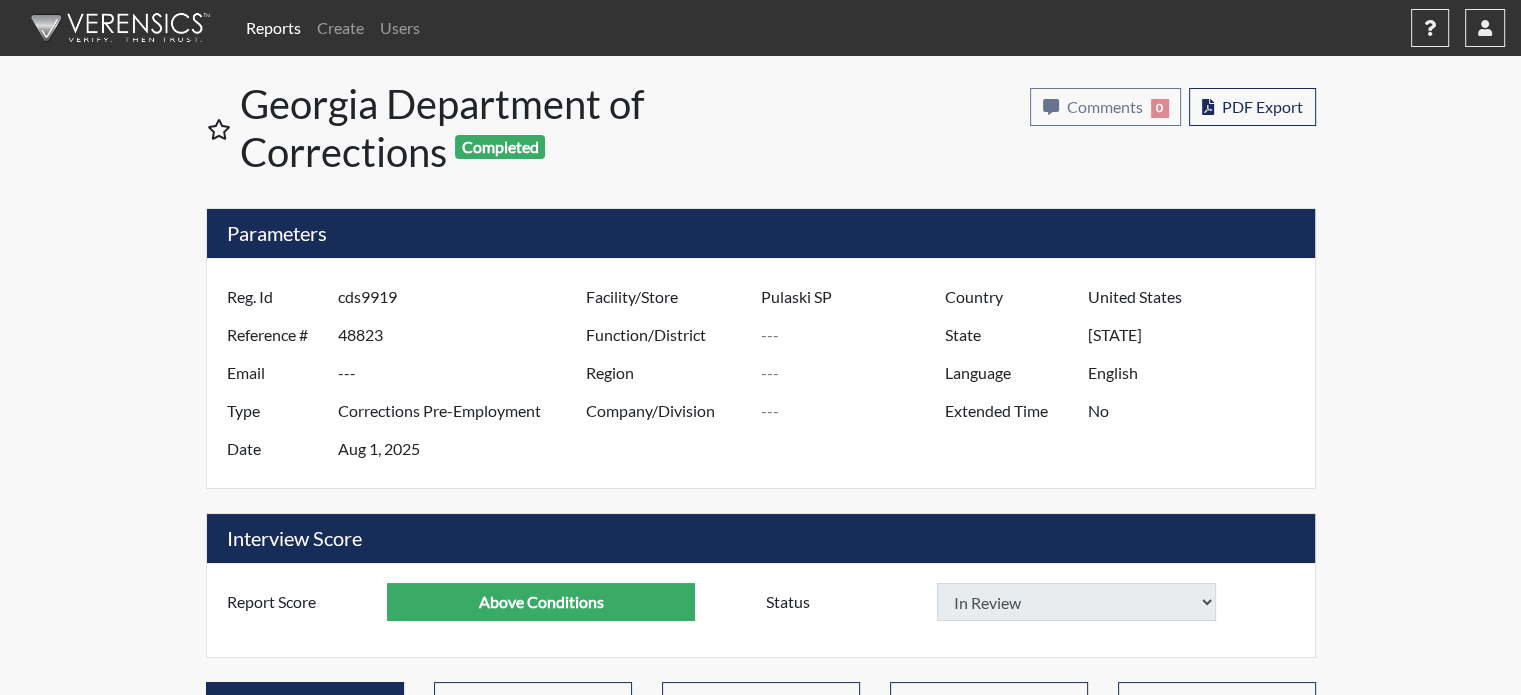select 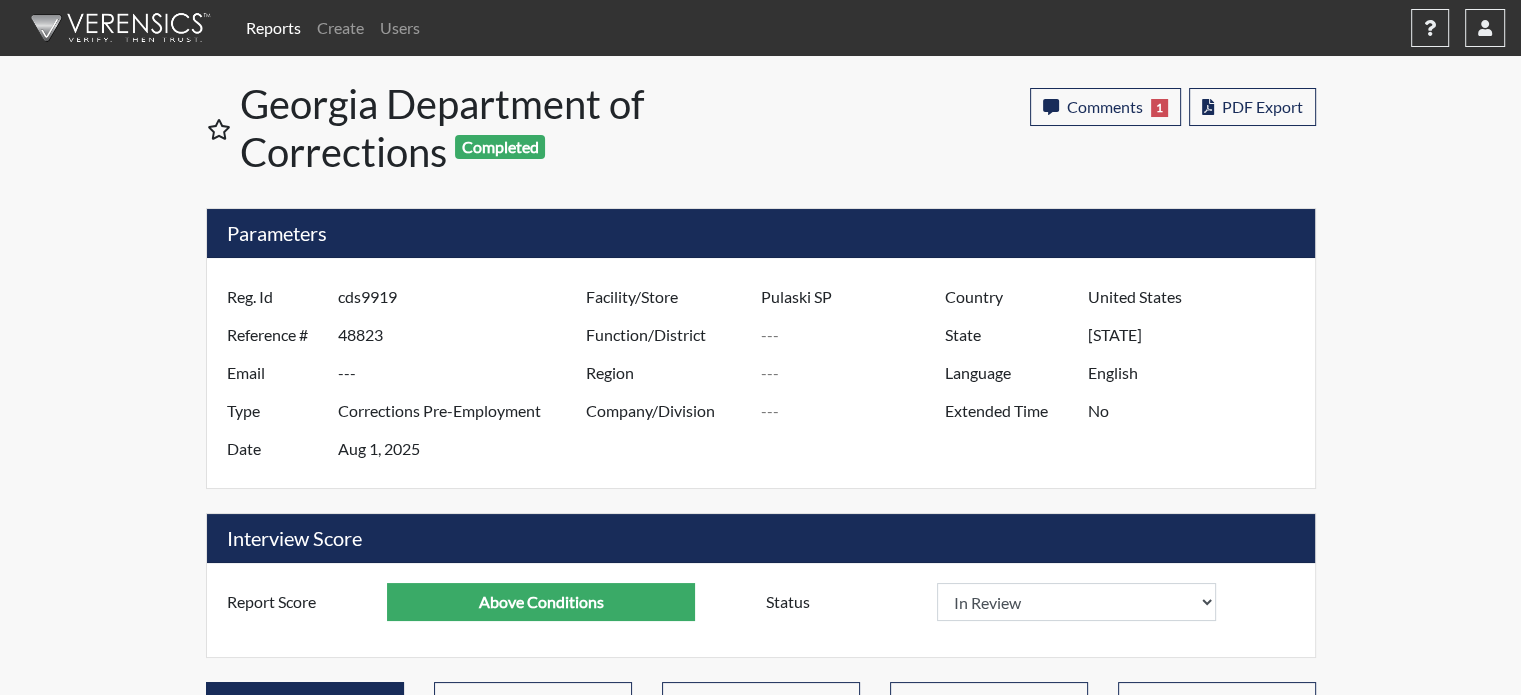 scroll, scrollTop: 999668, scrollLeft: 999168, axis: both 